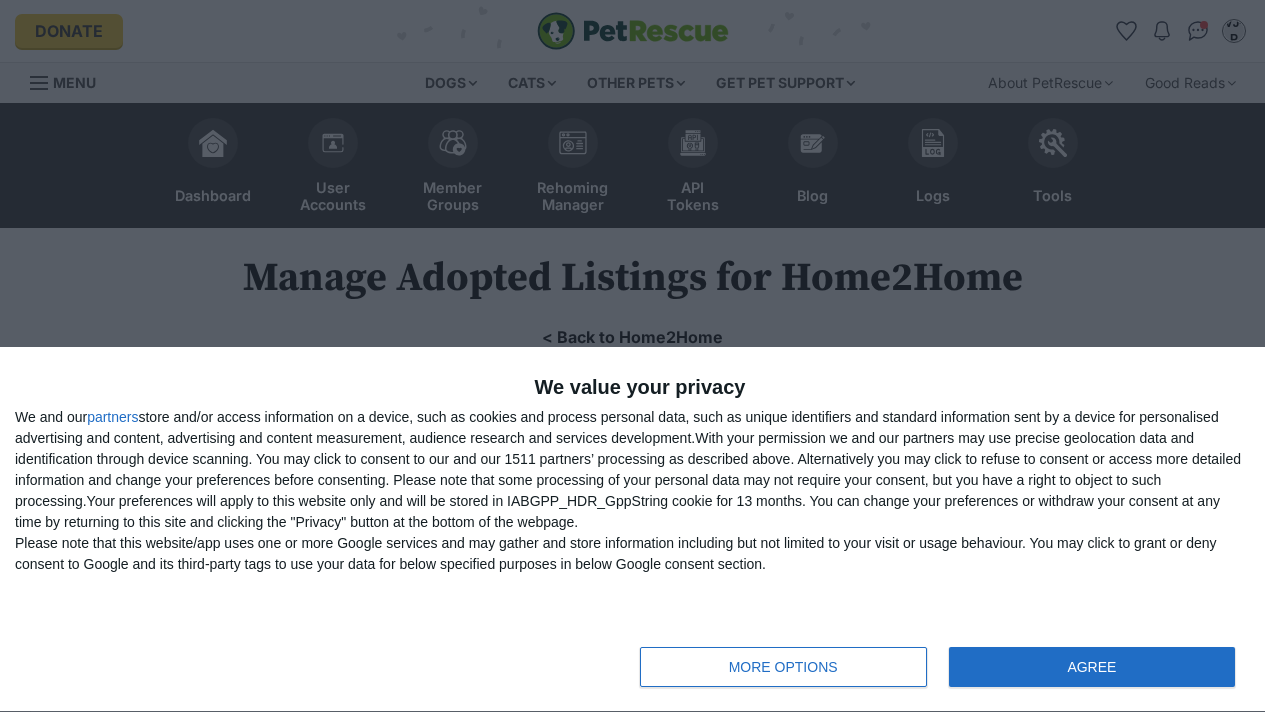 scroll, scrollTop: 0, scrollLeft: 0, axis: both 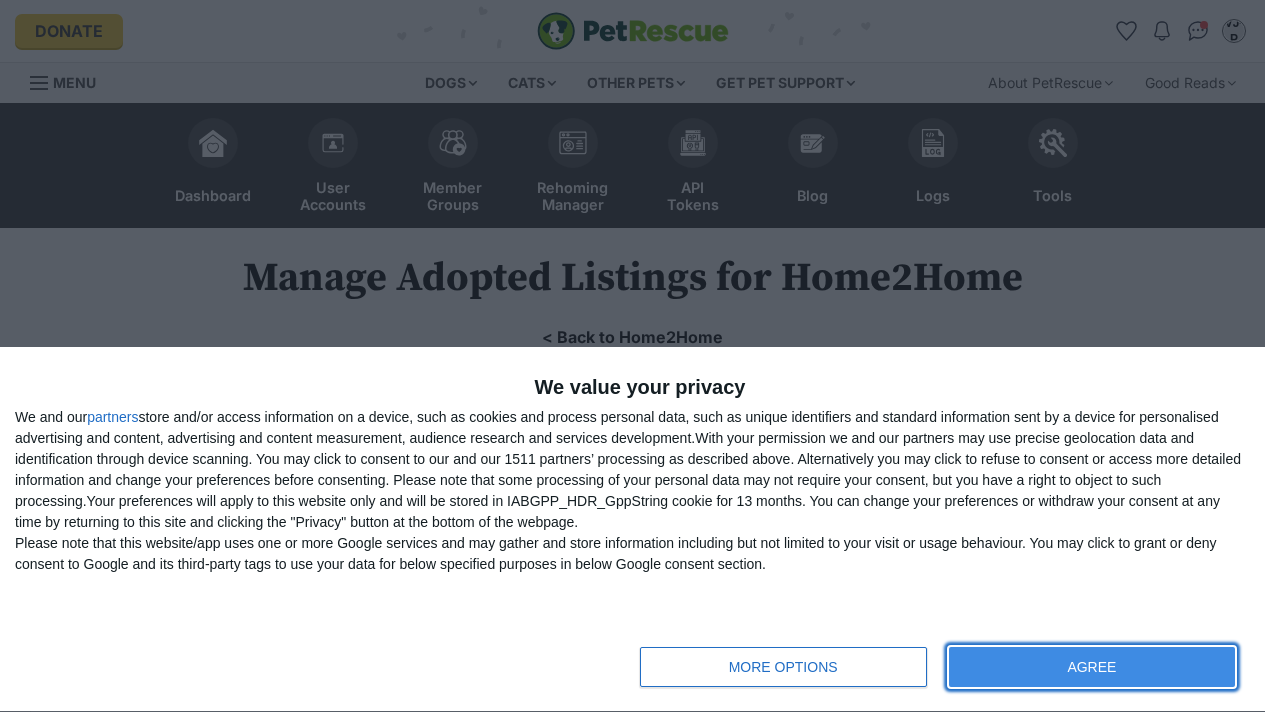 click on "AGREE" at bounding box center (1091, 667) 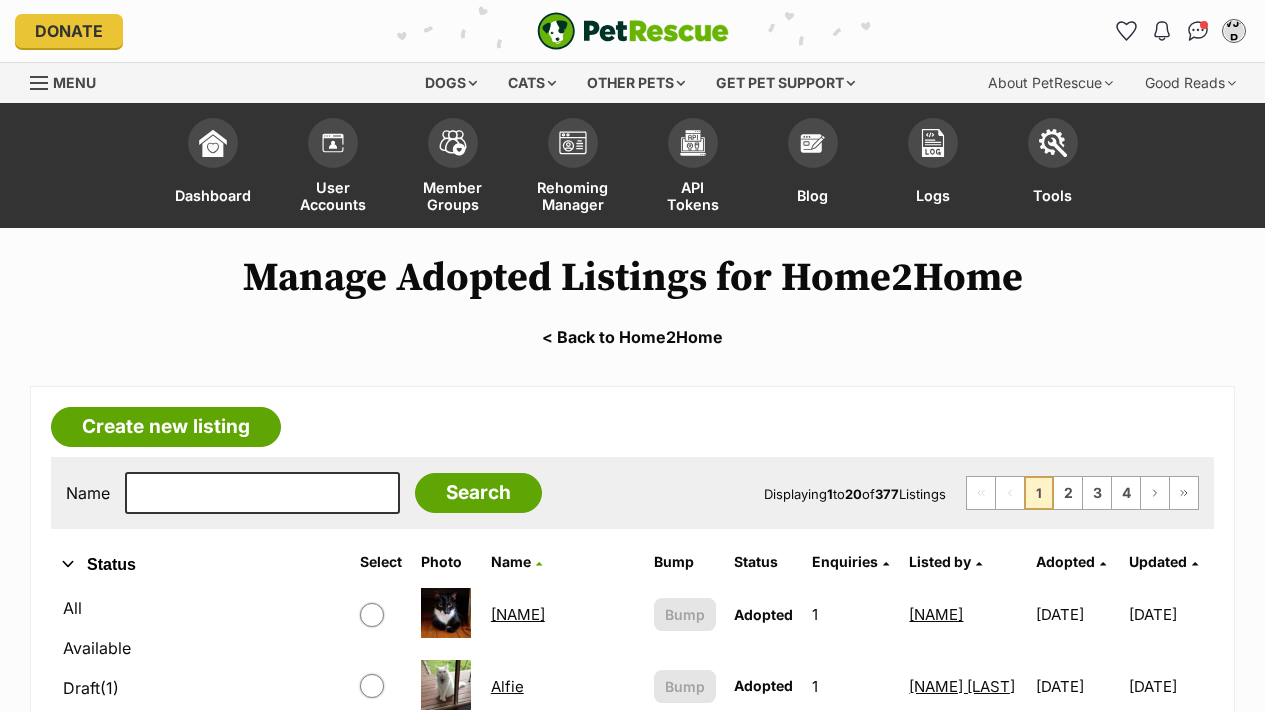 click on "Adopted" at bounding box center [1065, 561] 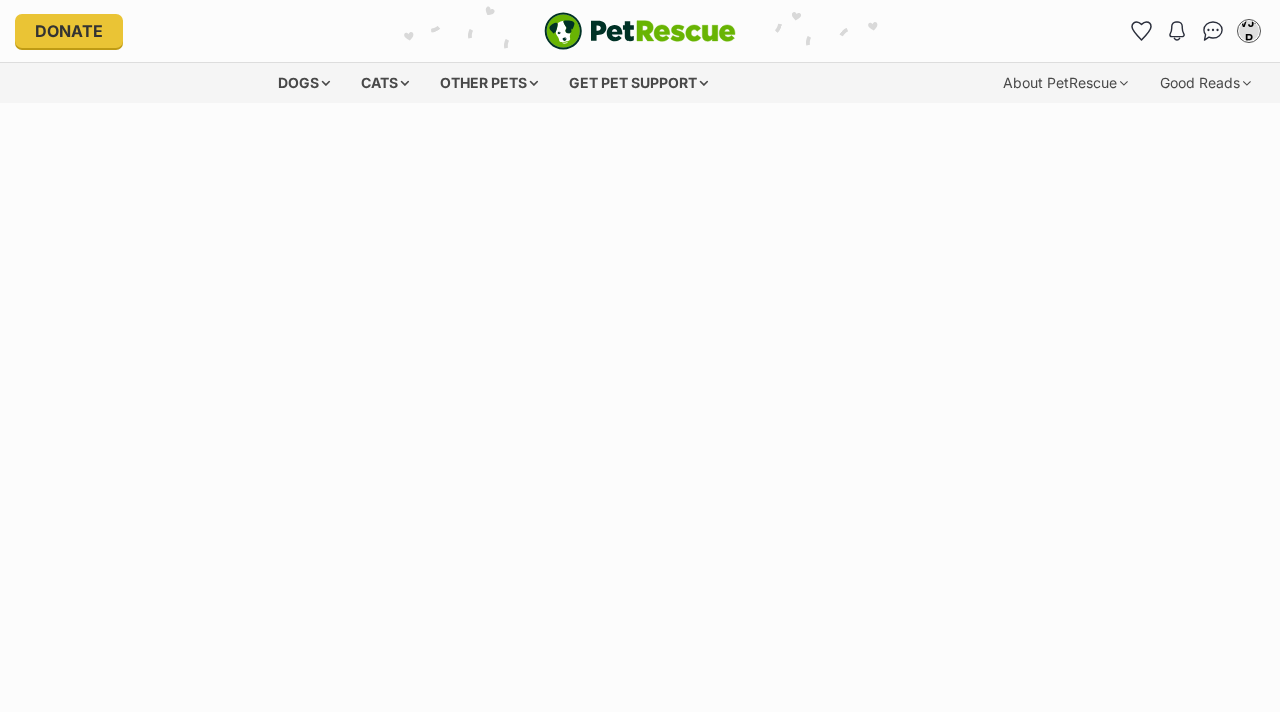 scroll, scrollTop: 0, scrollLeft: 0, axis: both 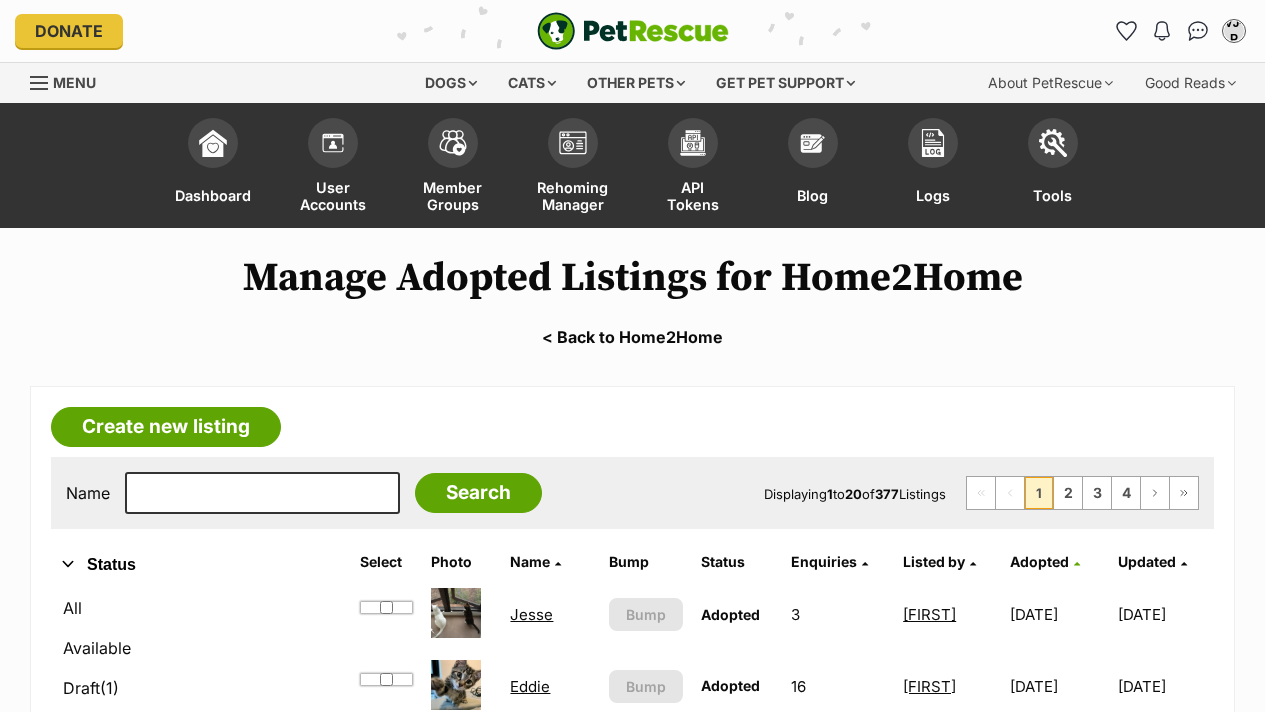 click on "Adopted" at bounding box center (1039, 561) 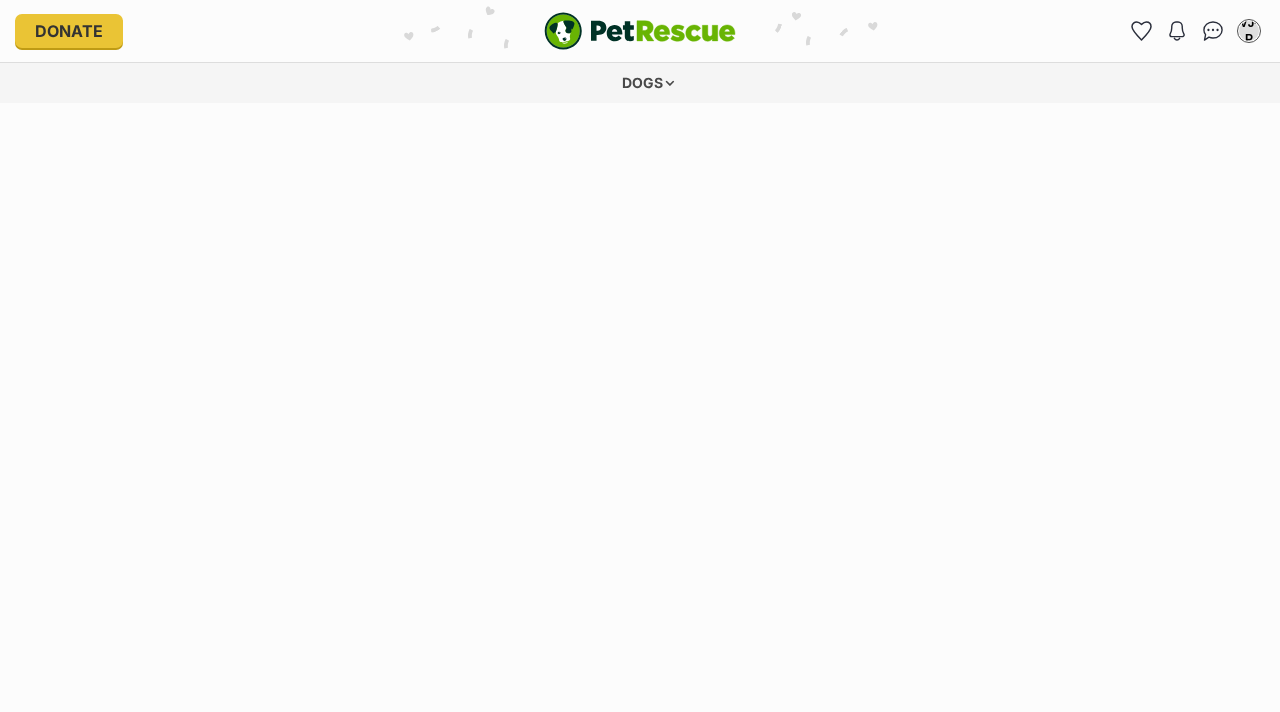 scroll, scrollTop: 0, scrollLeft: 0, axis: both 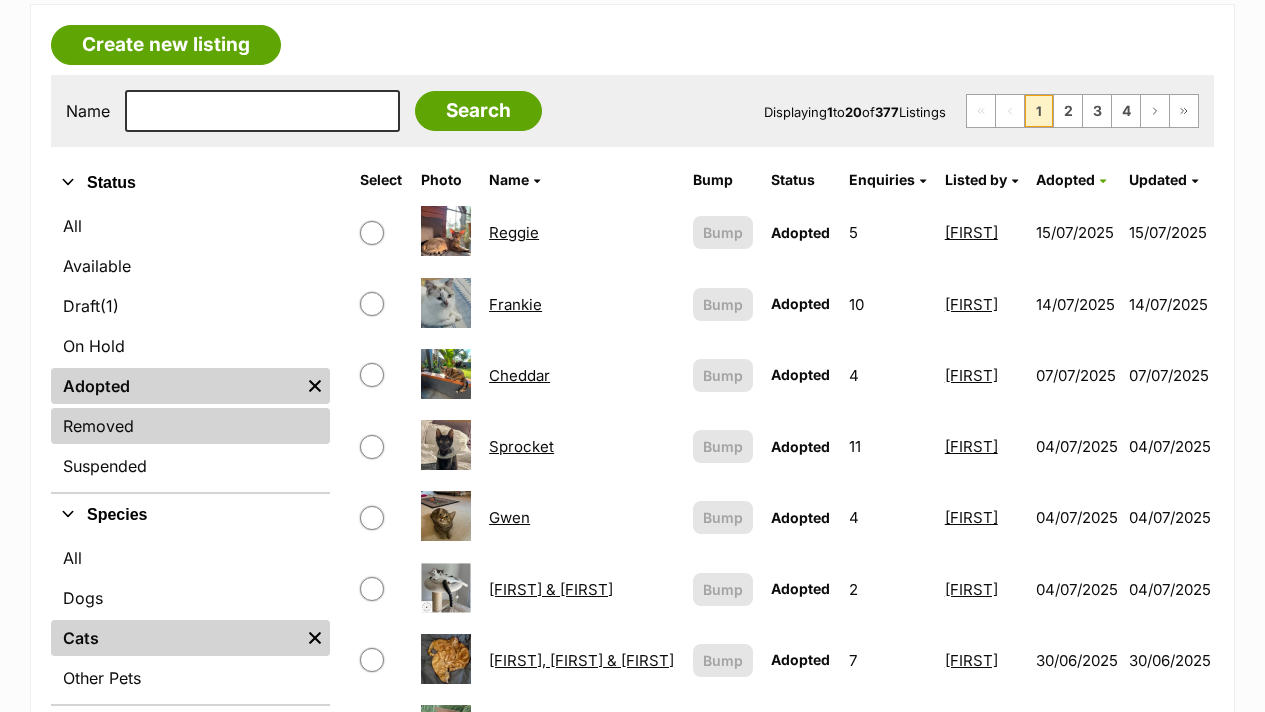 click on "Removed" at bounding box center (190, 426) 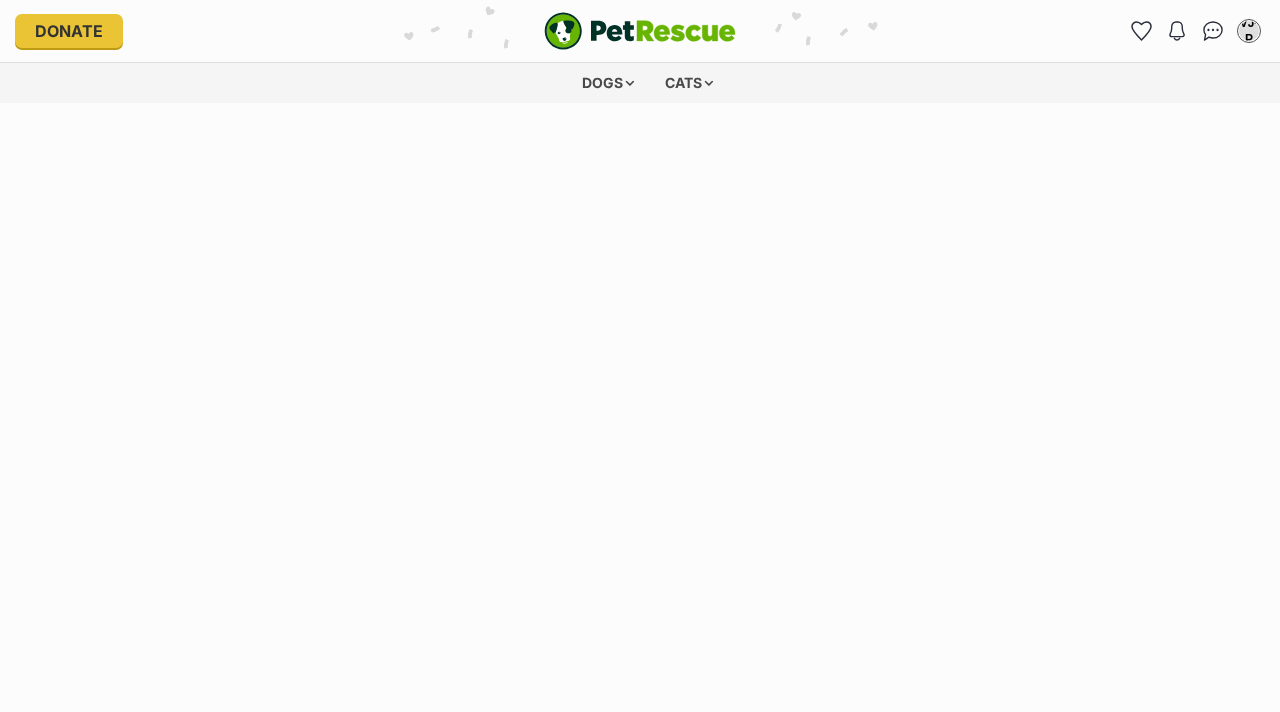 scroll, scrollTop: 0, scrollLeft: 0, axis: both 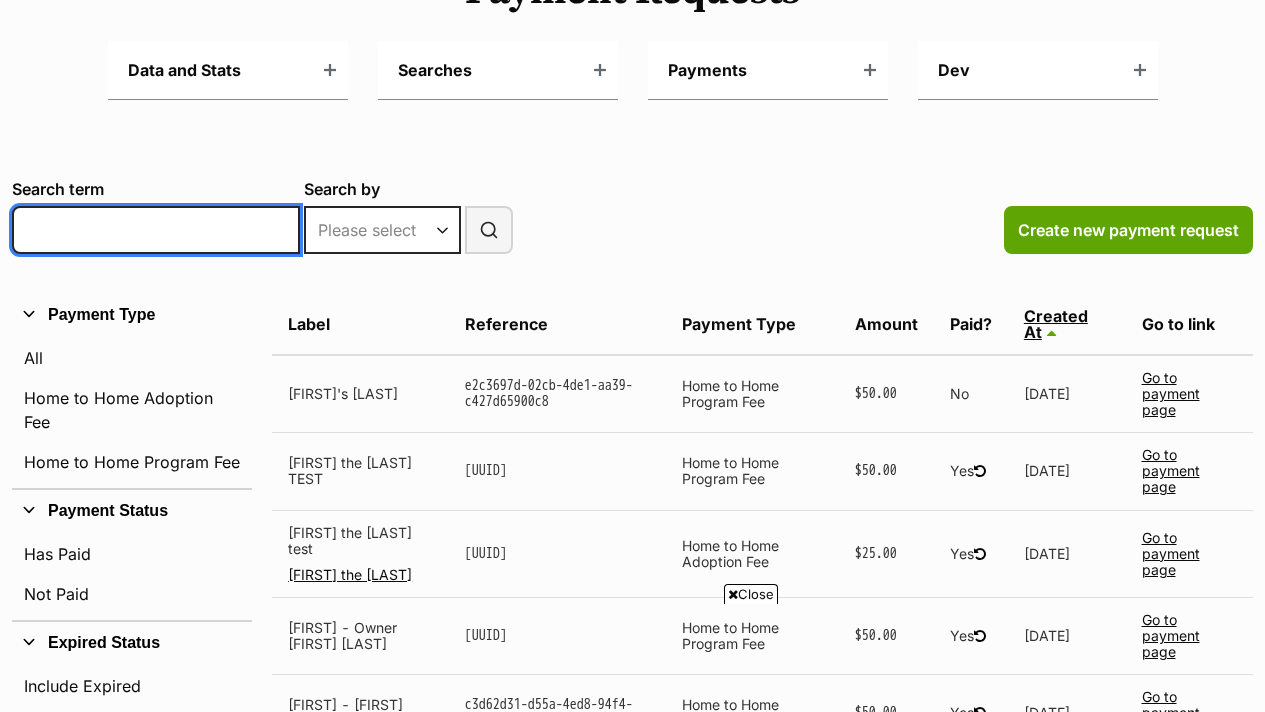 click on "Search term" at bounding box center [156, 230] 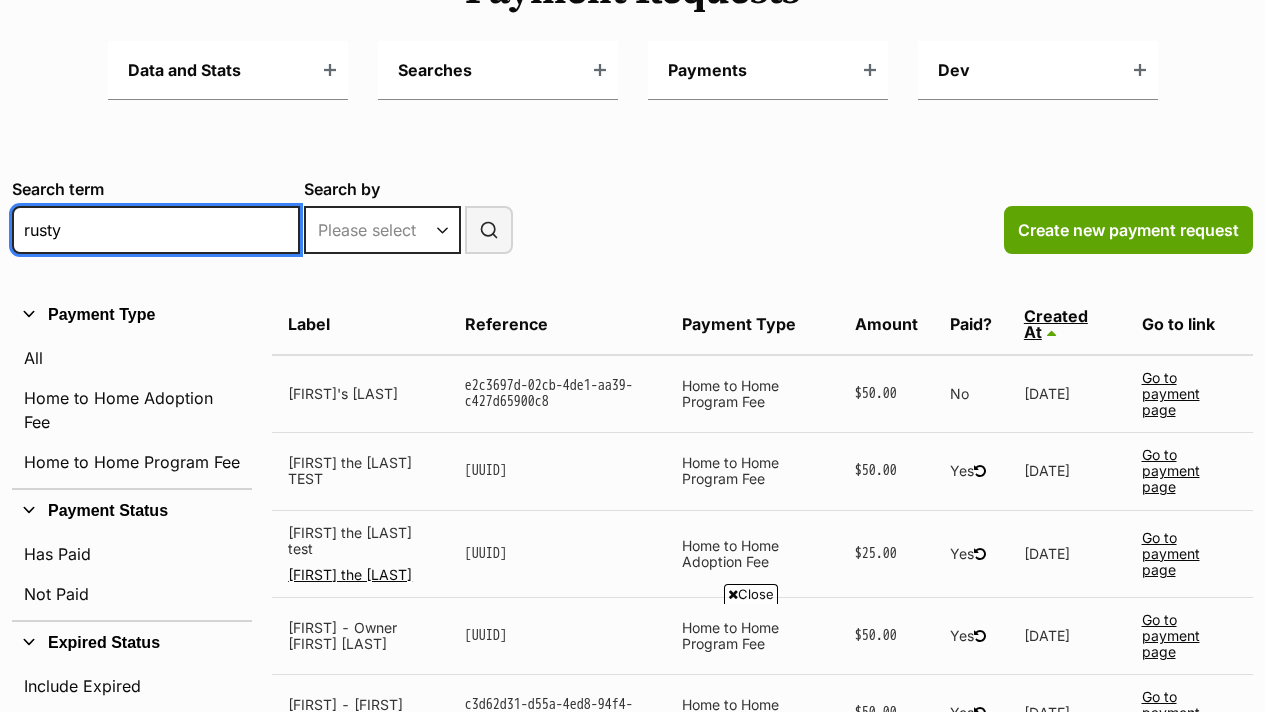 type on "rusty" 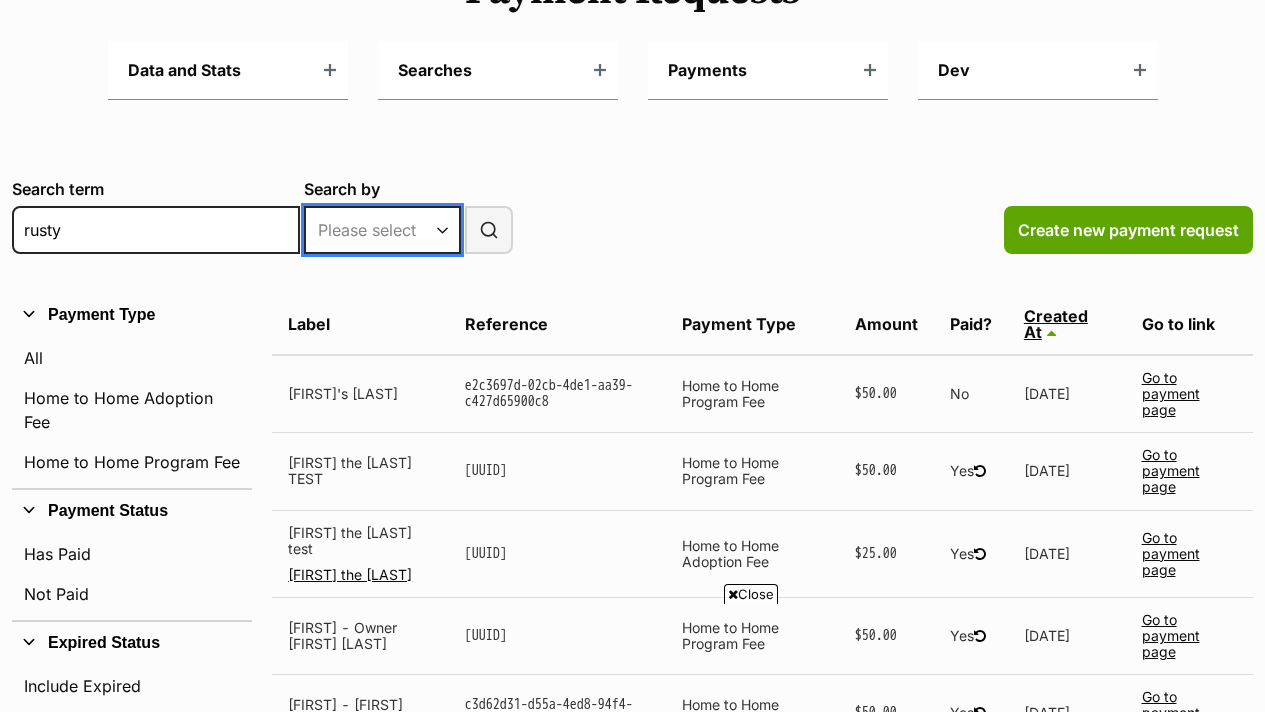 click on "Please select
Label
Reference UID
Receipt UID" at bounding box center (382, 230) 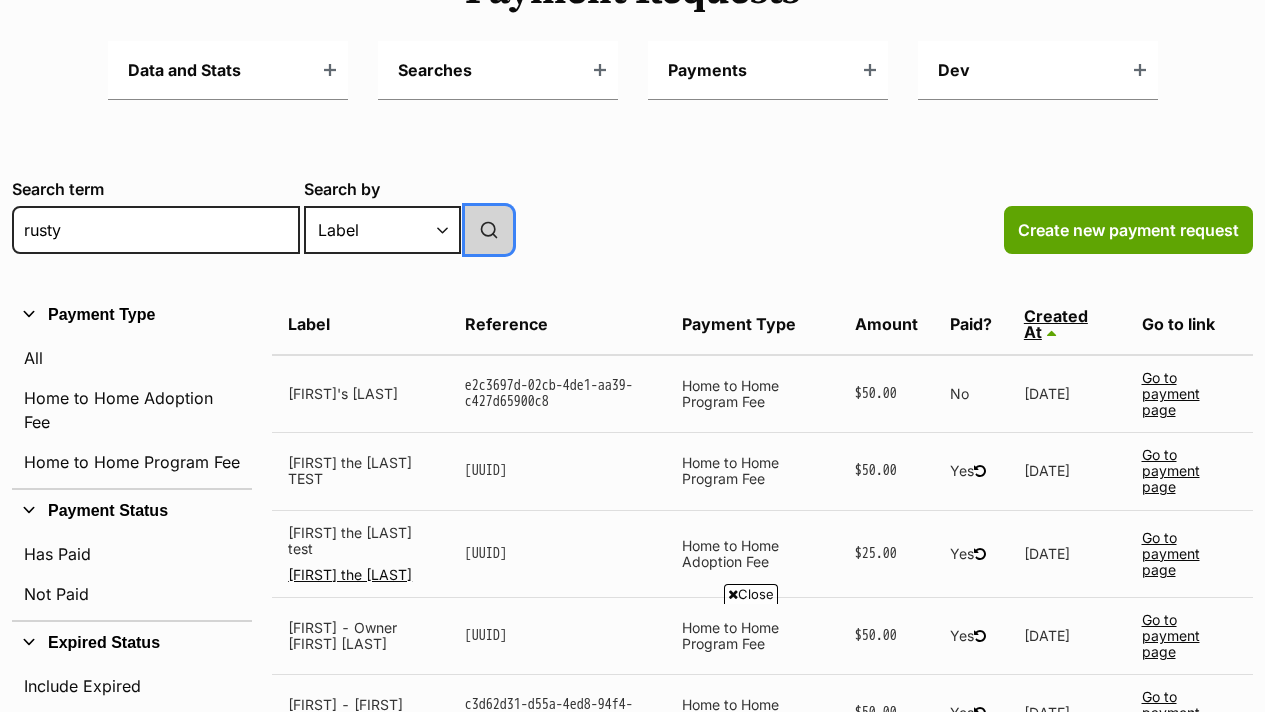 click on "Search" at bounding box center [489, 230] 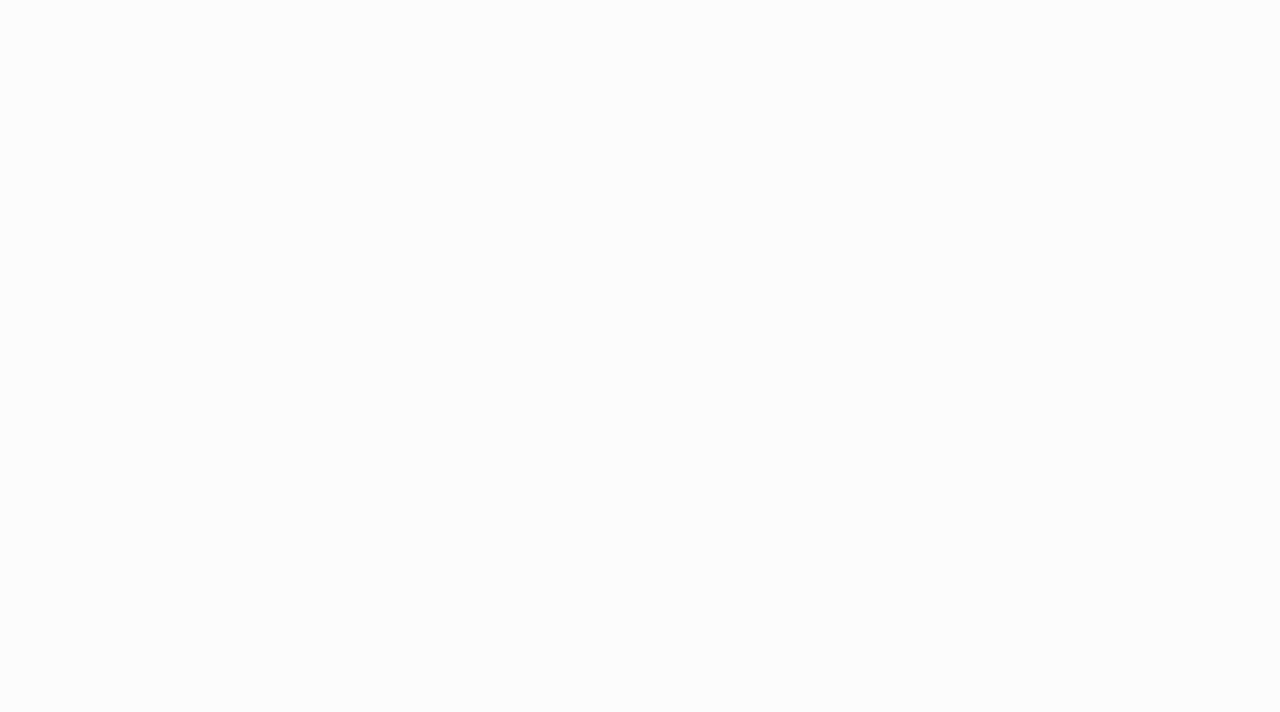 scroll, scrollTop: 0, scrollLeft: 0, axis: both 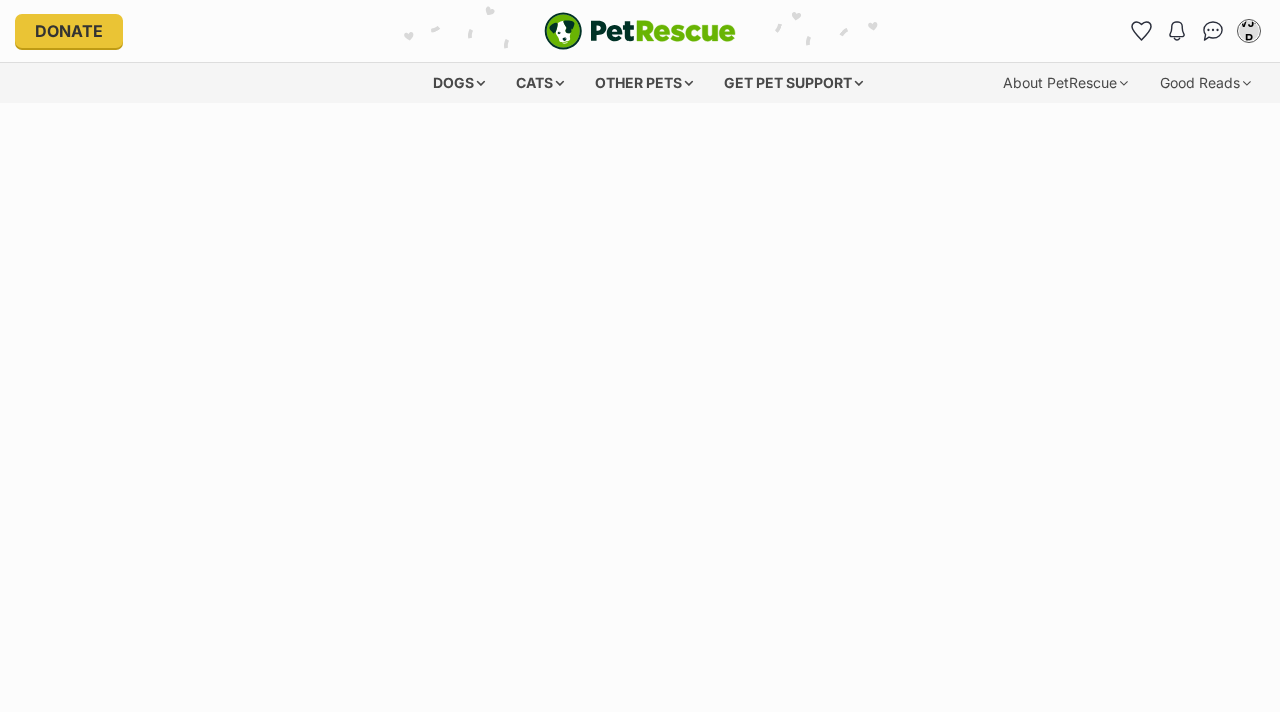 select on "label" 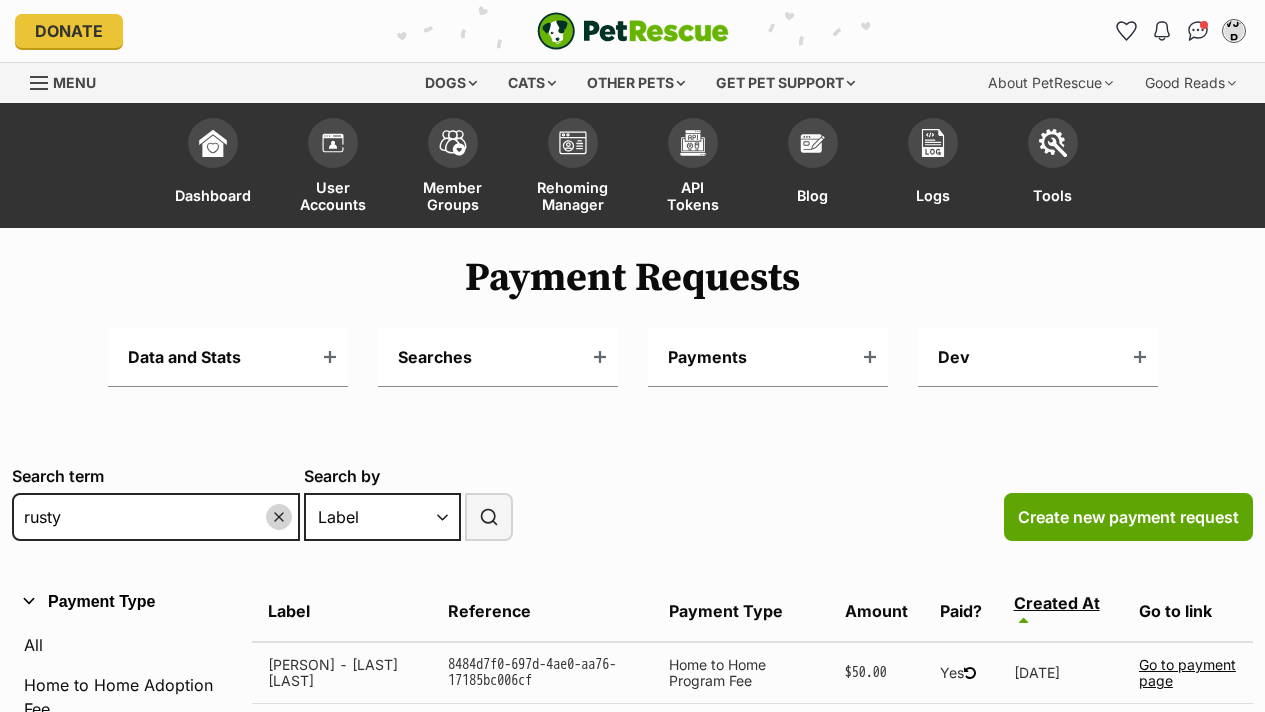 scroll, scrollTop: 0, scrollLeft: 0, axis: both 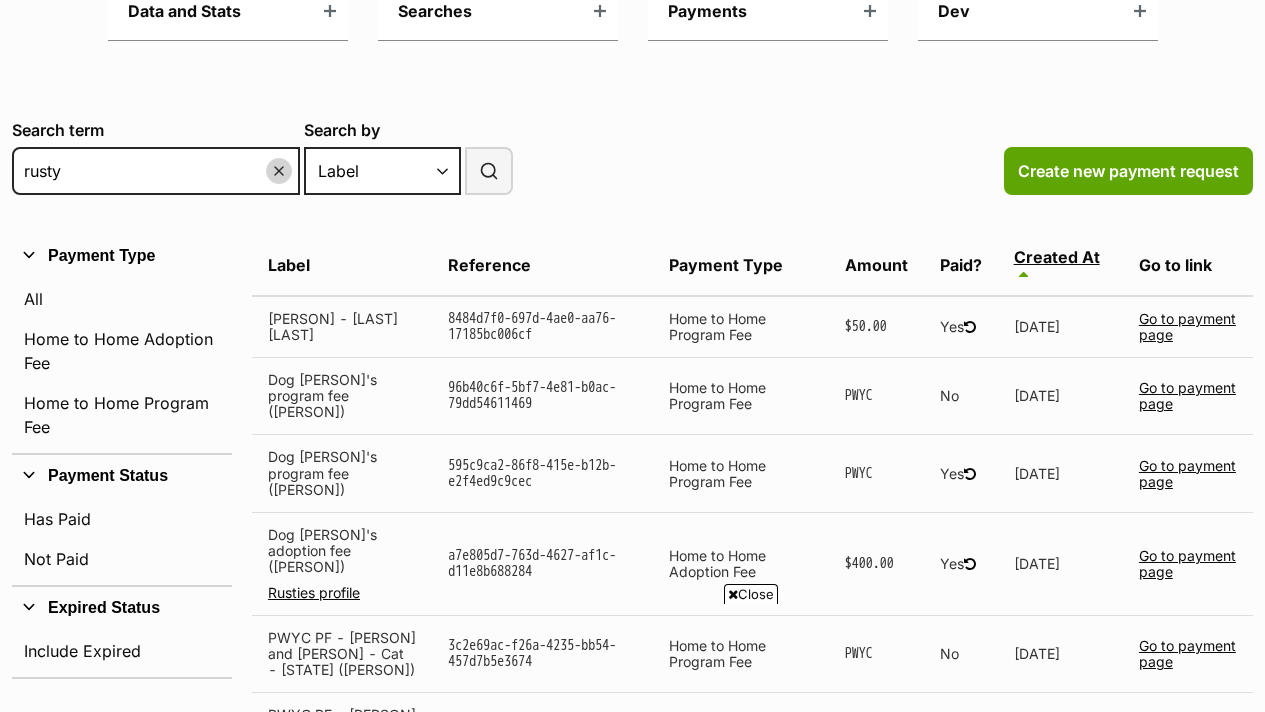 click on "Created At" at bounding box center [1057, 257] 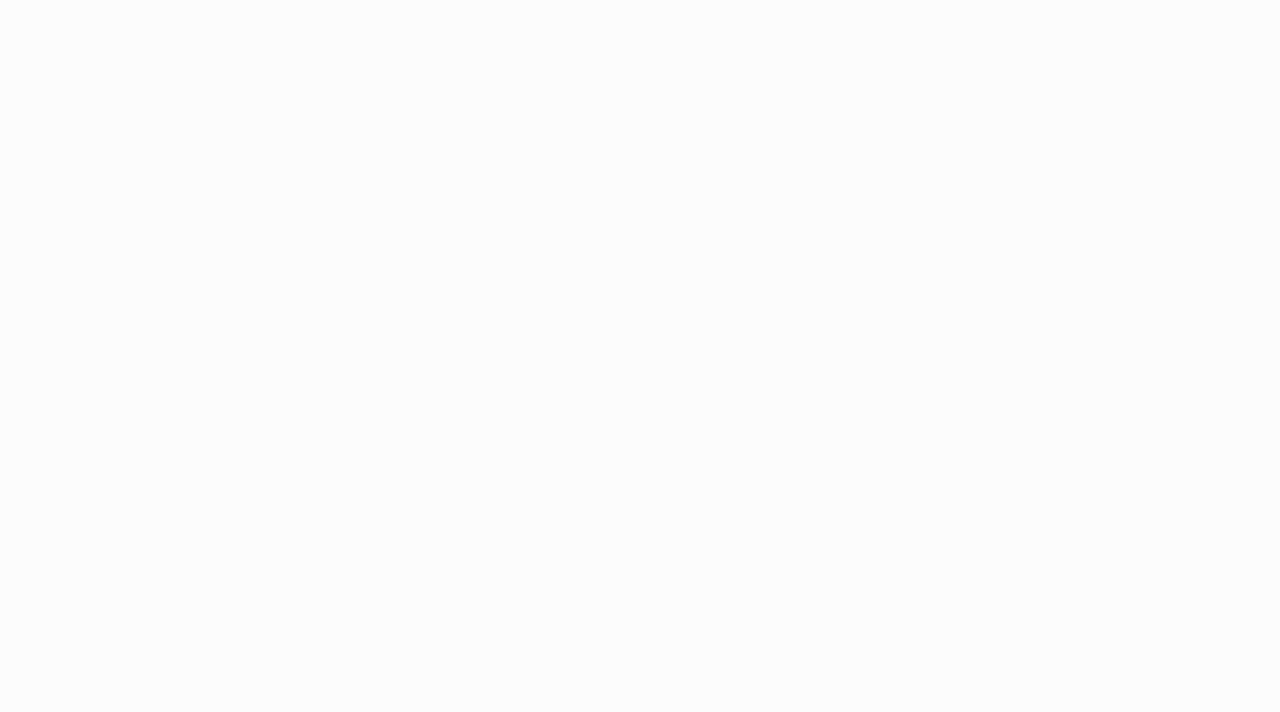 scroll, scrollTop: 0, scrollLeft: 0, axis: both 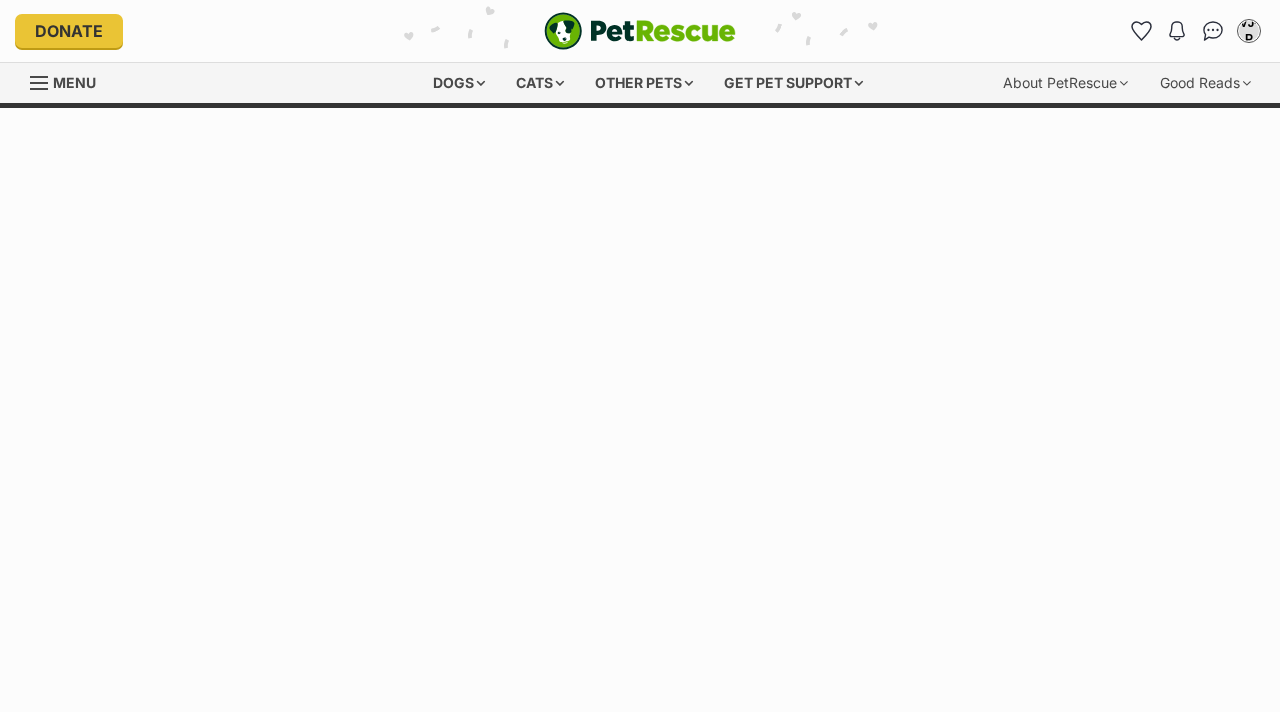 select on "label" 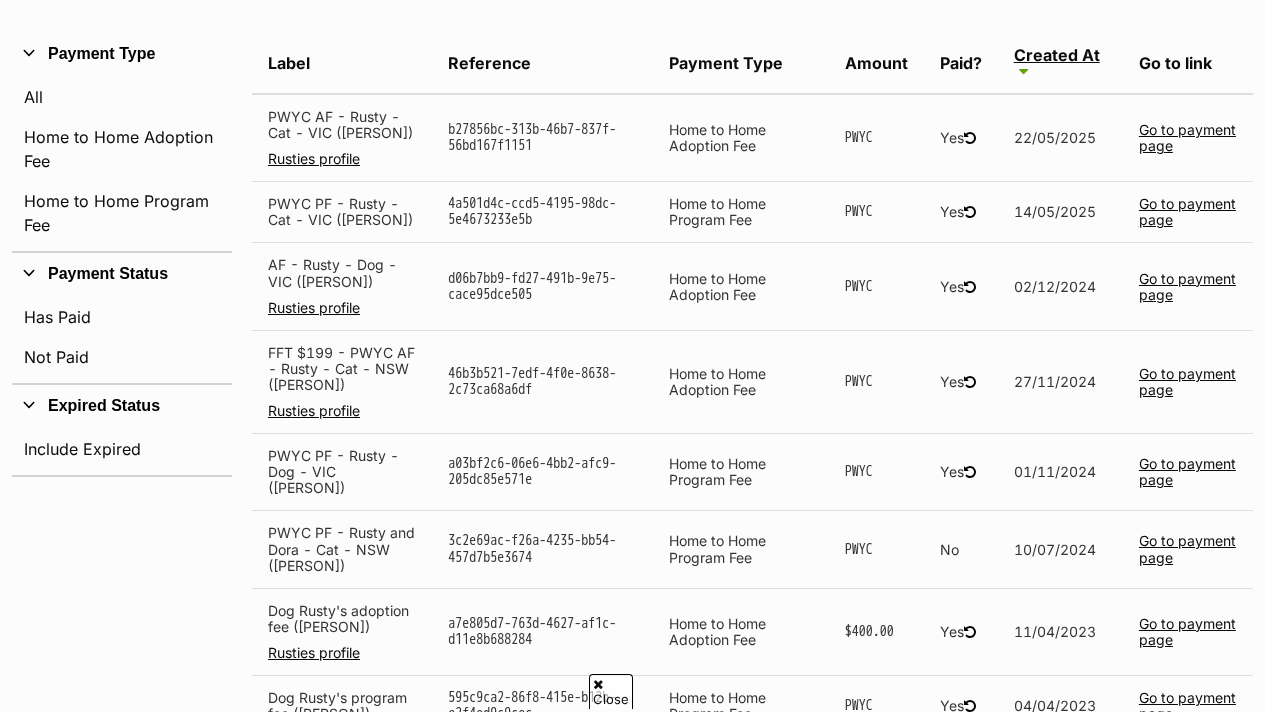 scroll, scrollTop: 578, scrollLeft: 0, axis: vertical 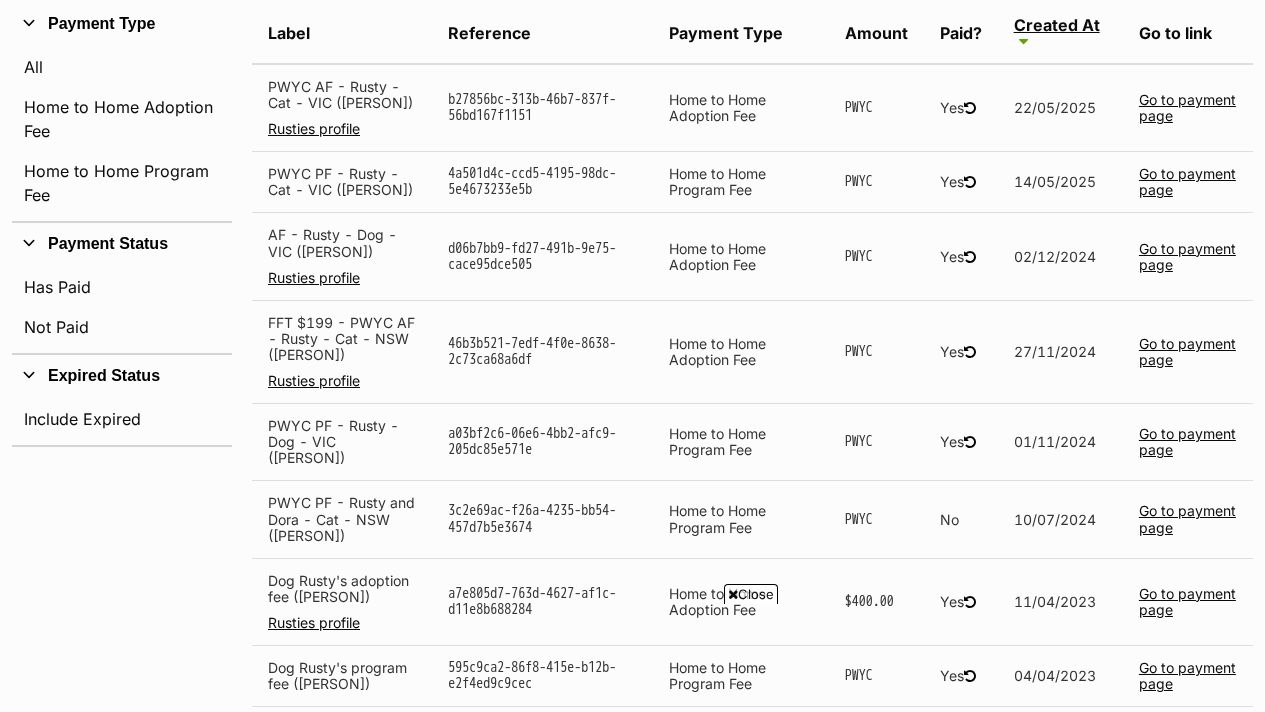 drag, startPoint x: 1273, startPoint y: 168, endPoint x: 1264, endPoint y: 332, distance: 164.24677 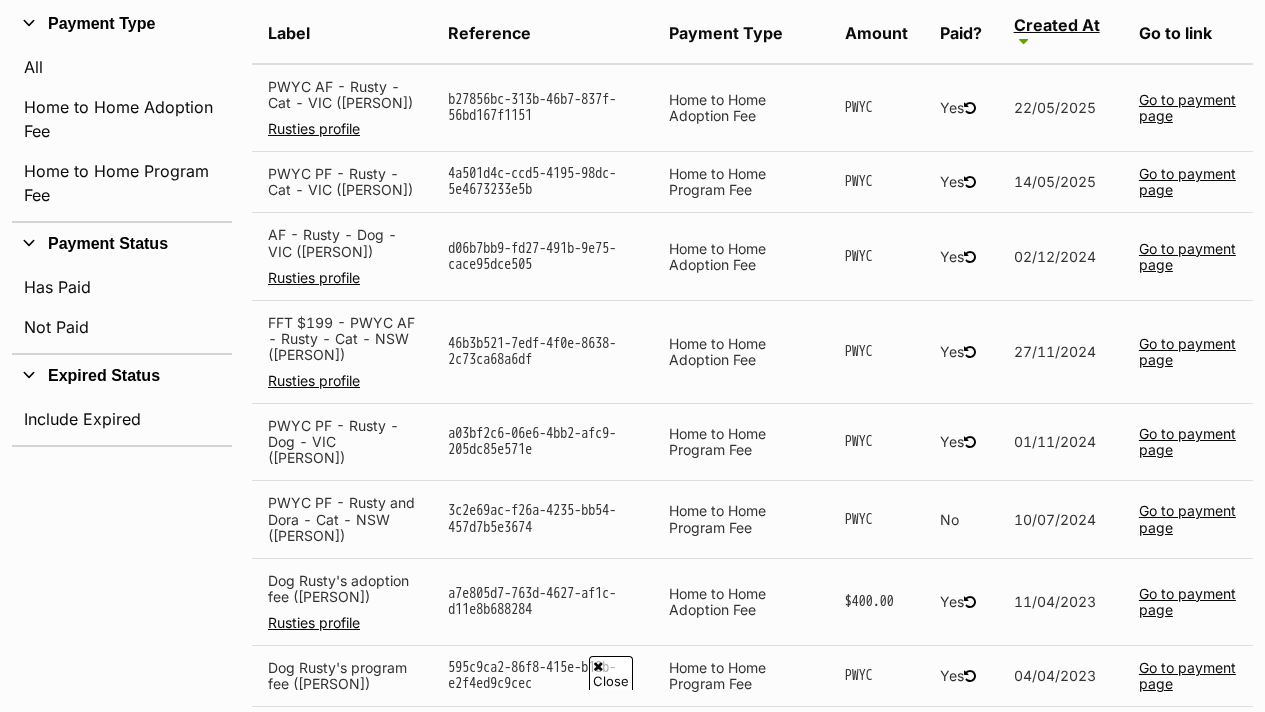 scroll, scrollTop: 0, scrollLeft: 0, axis: both 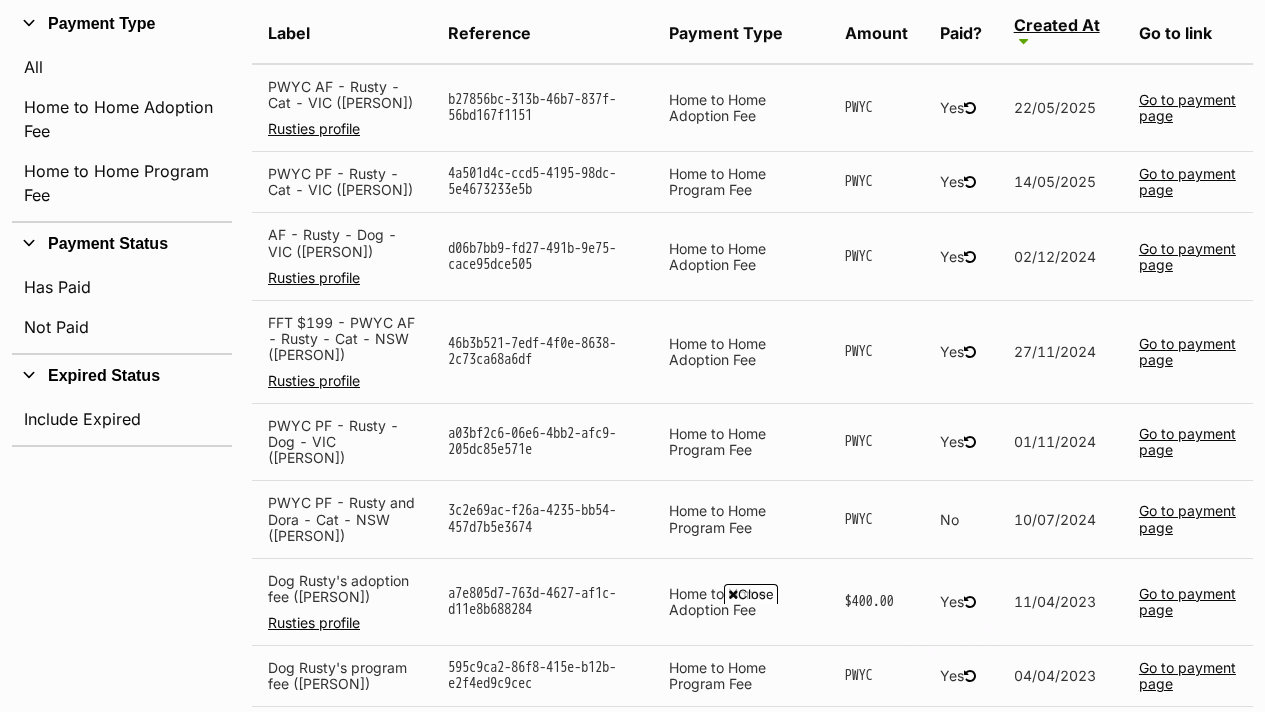 click at bounding box center (970, 108) 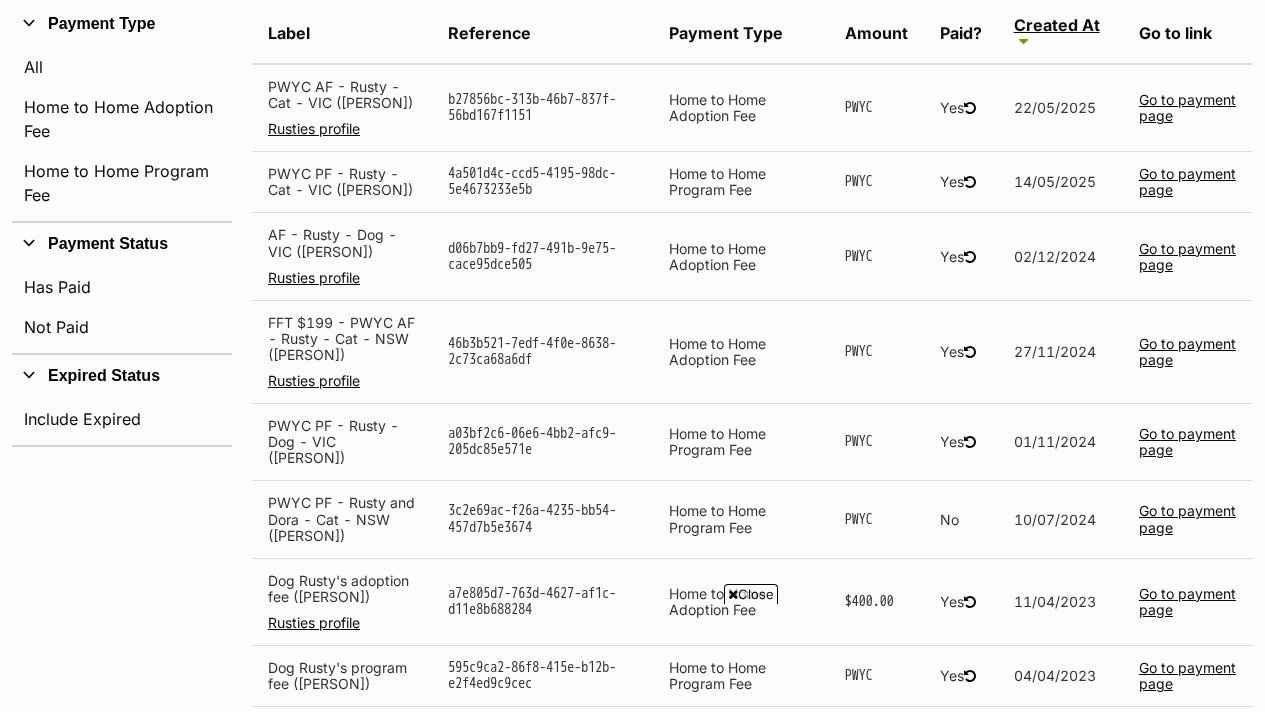 scroll, scrollTop: 0, scrollLeft: 0, axis: both 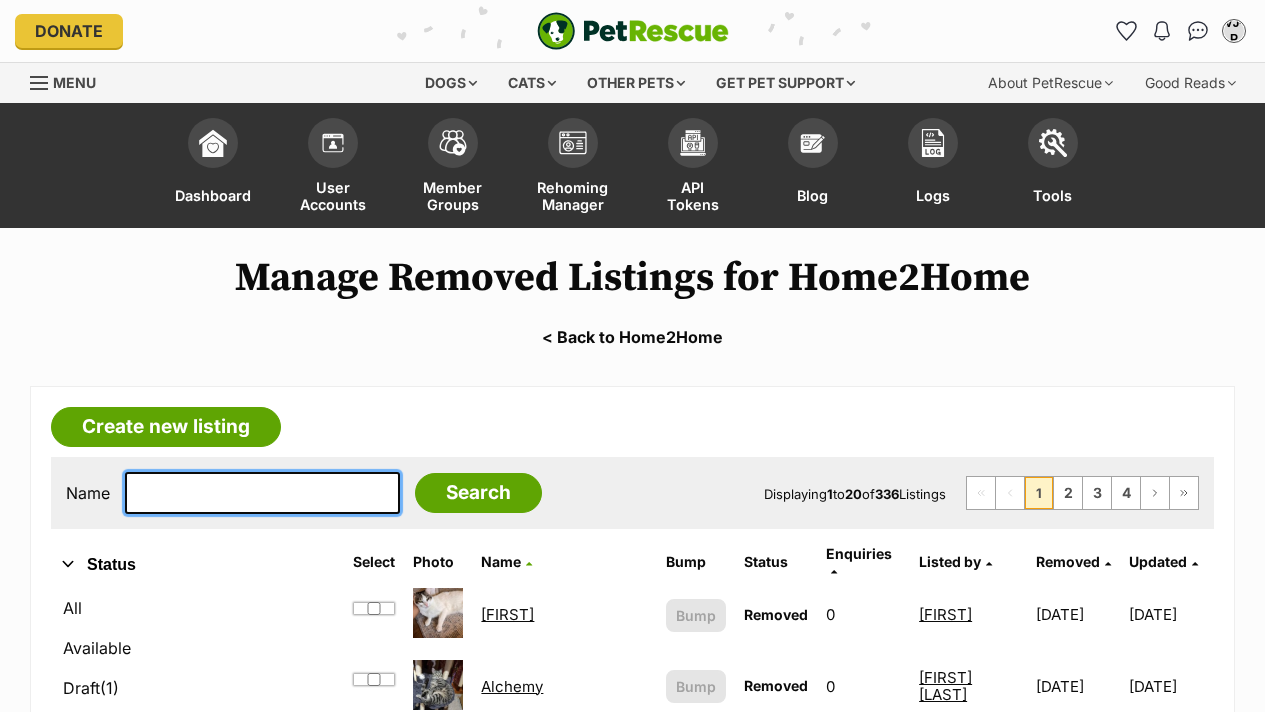 click at bounding box center [262, 493] 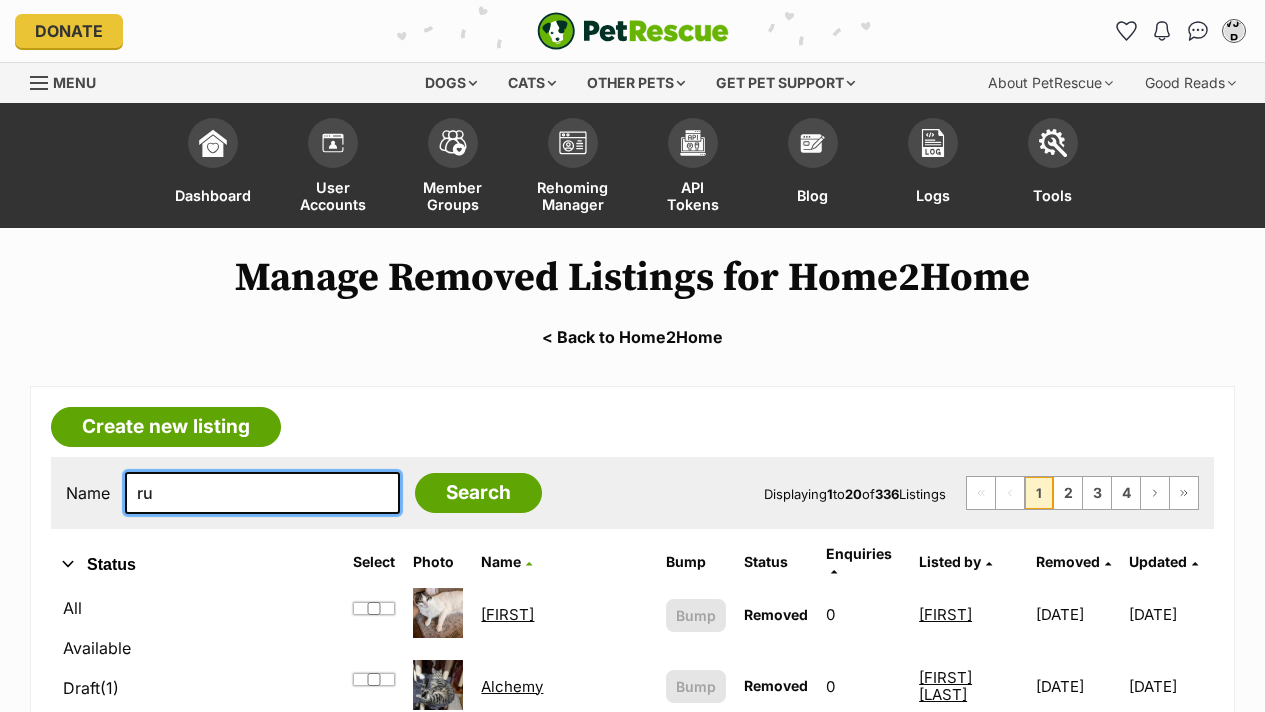 type on "ru" 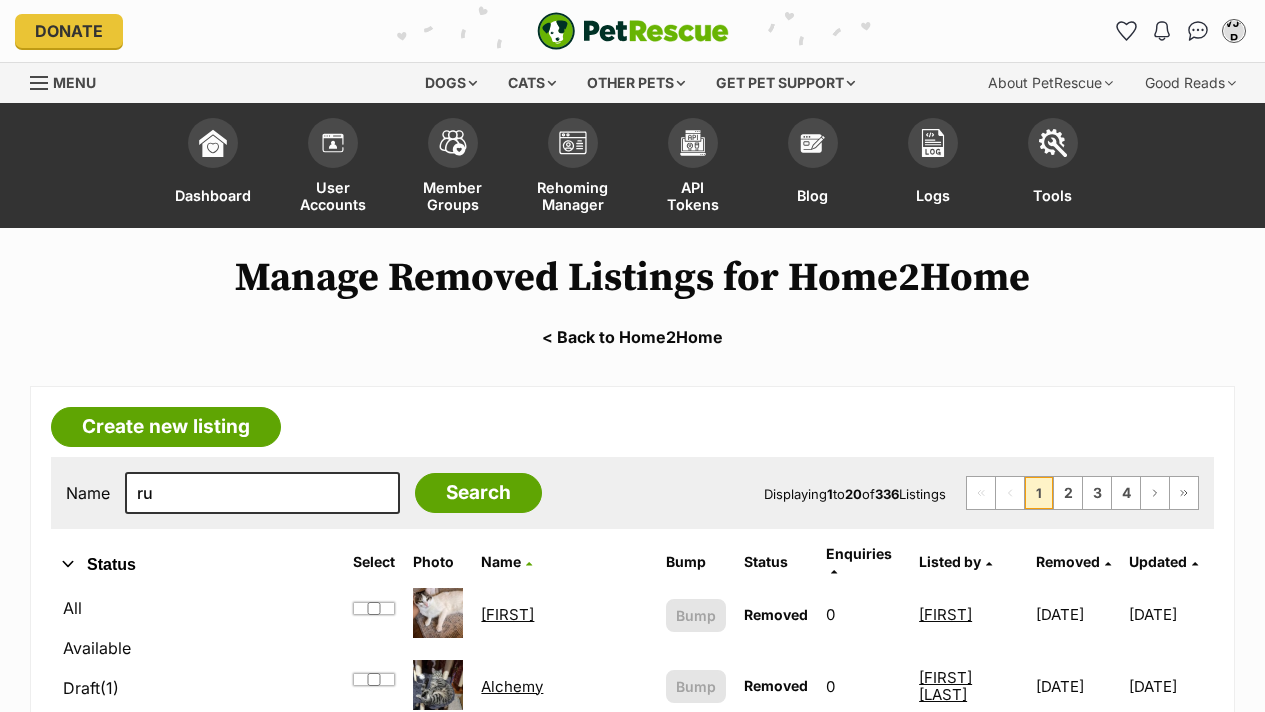 click on "Removed" at bounding box center (1068, 561) 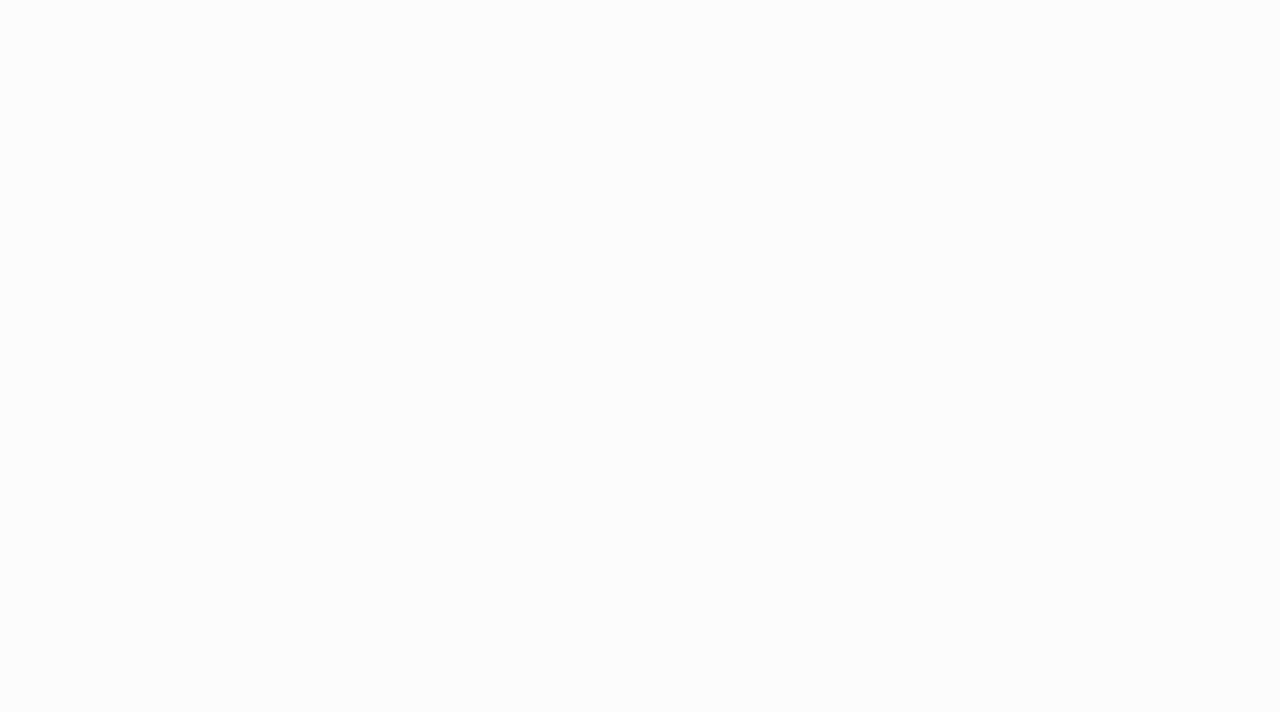 scroll, scrollTop: 0, scrollLeft: 0, axis: both 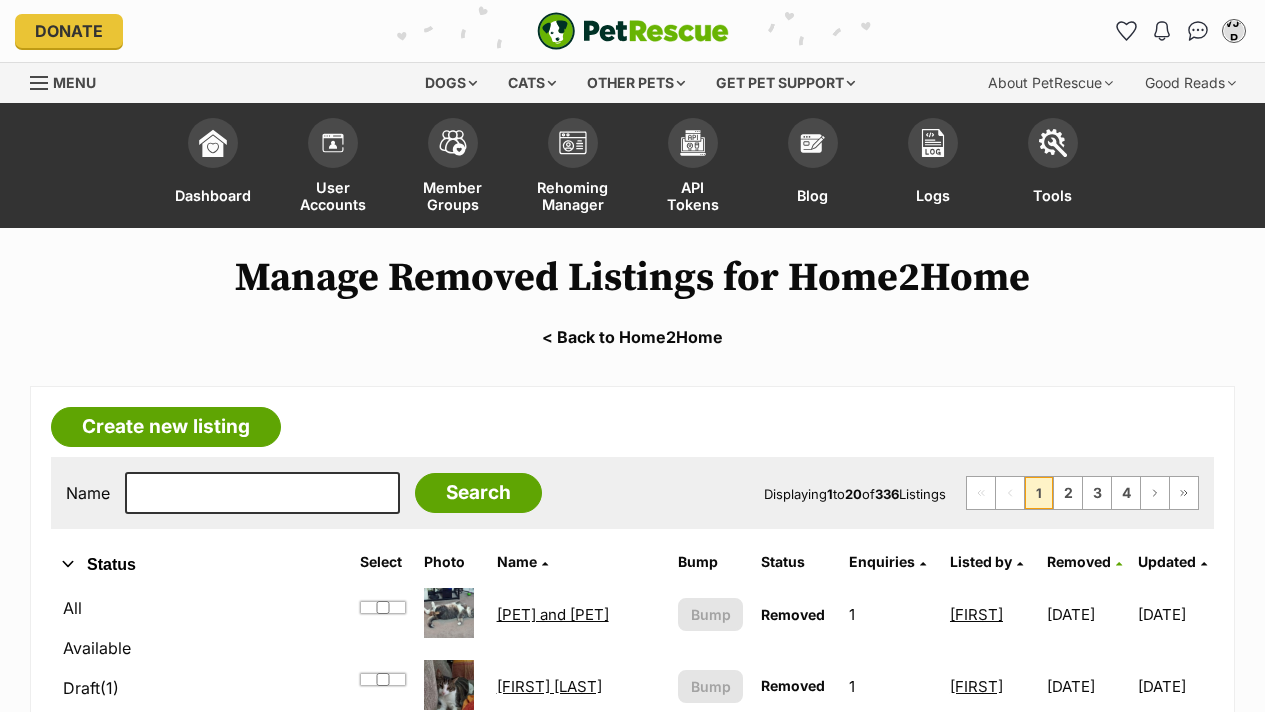 click on "Removed" at bounding box center [1079, 561] 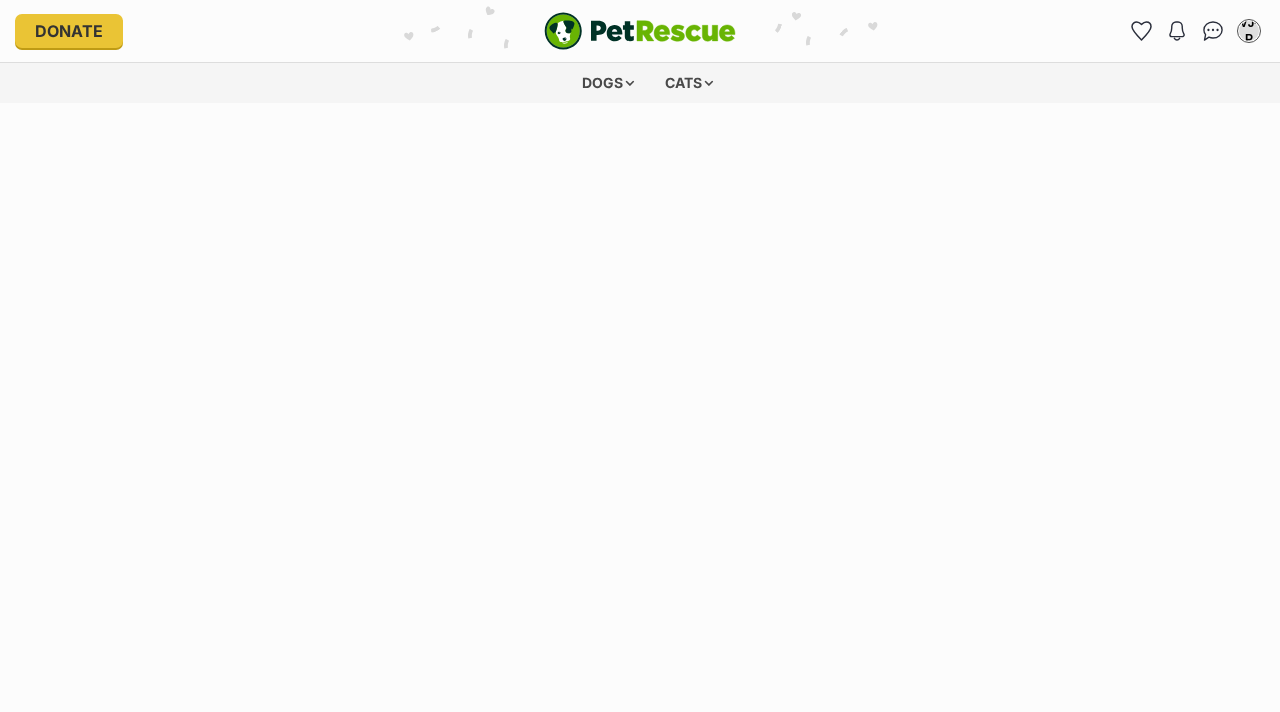 scroll, scrollTop: 0, scrollLeft: 0, axis: both 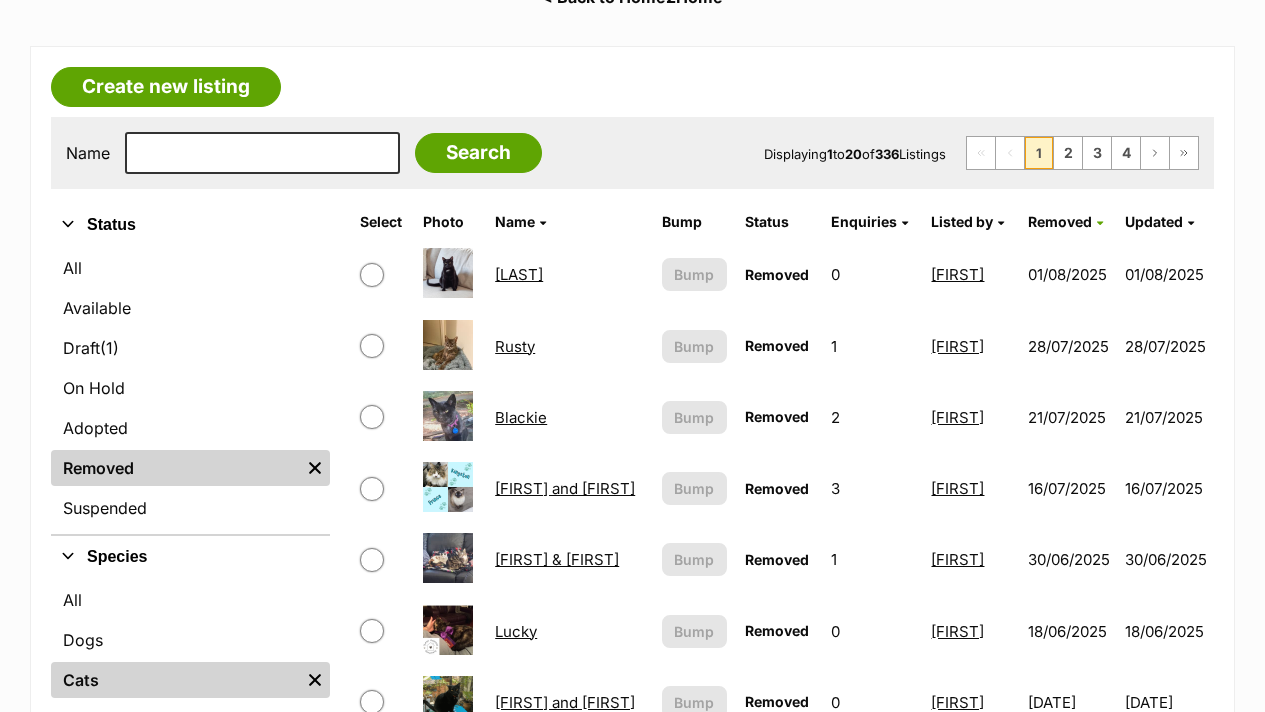click on "Rusty" at bounding box center [515, 346] 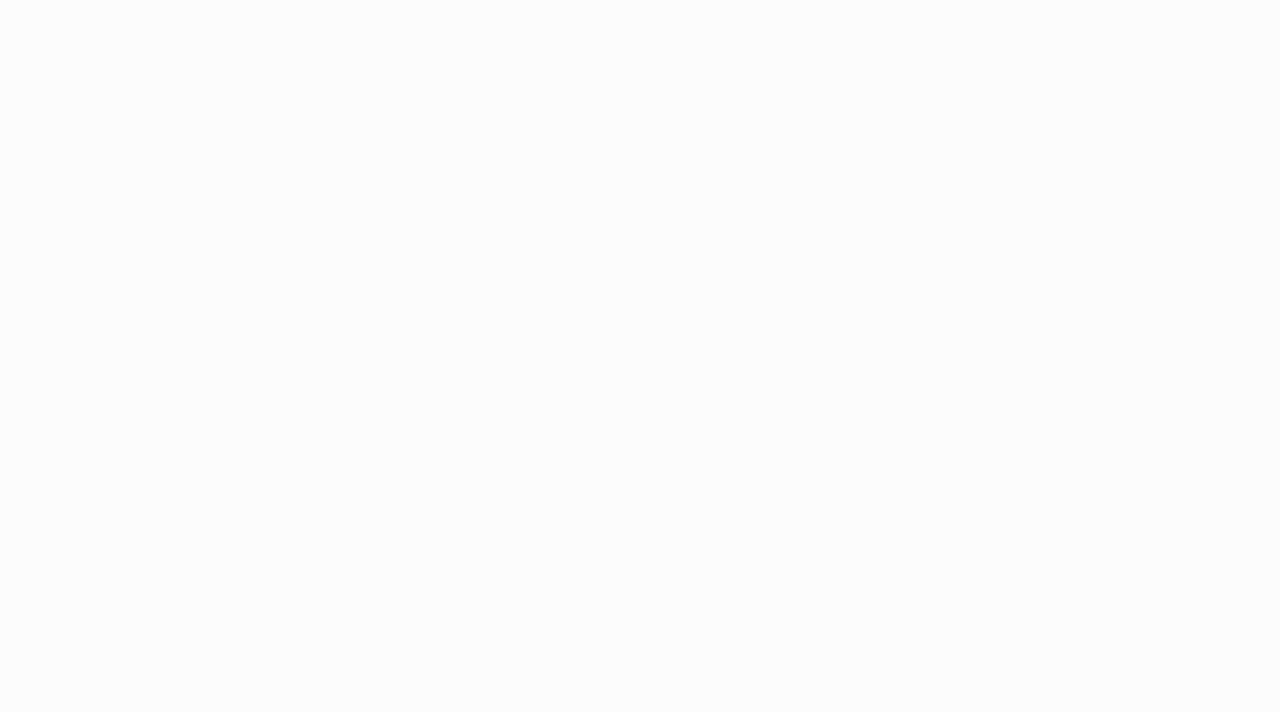 scroll, scrollTop: 0, scrollLeft: 0, axis: both 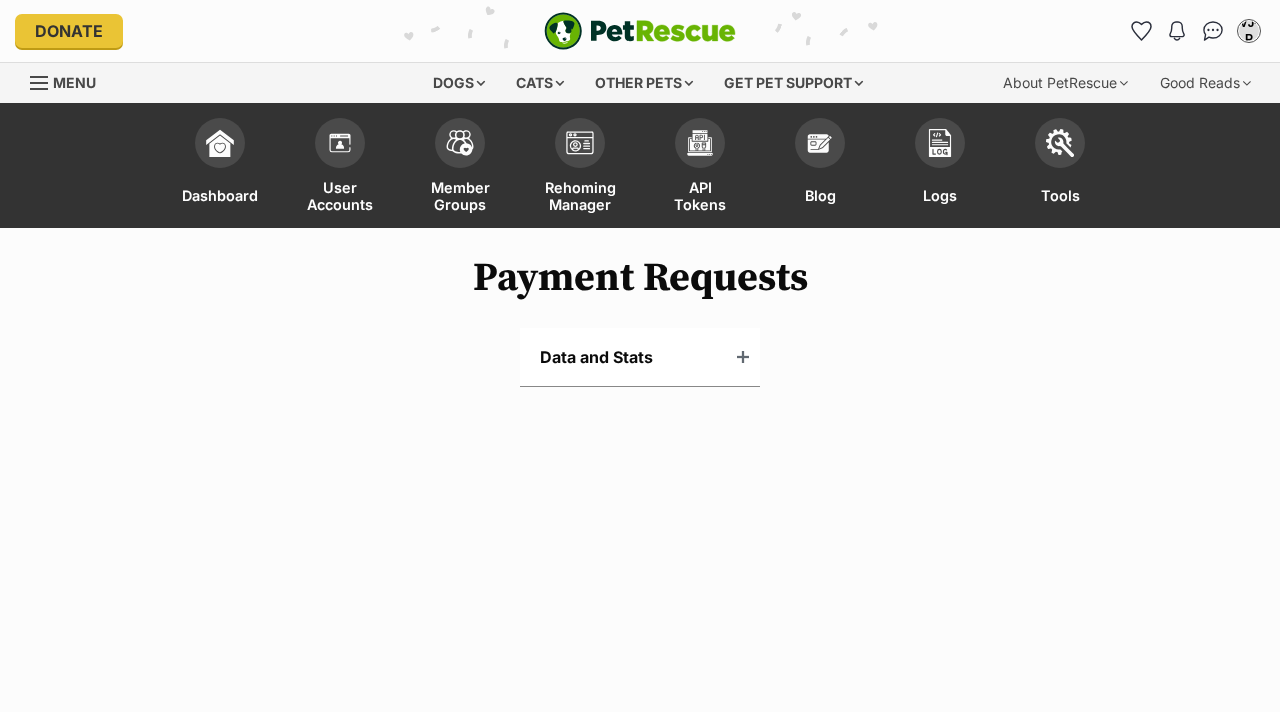 select on "label" 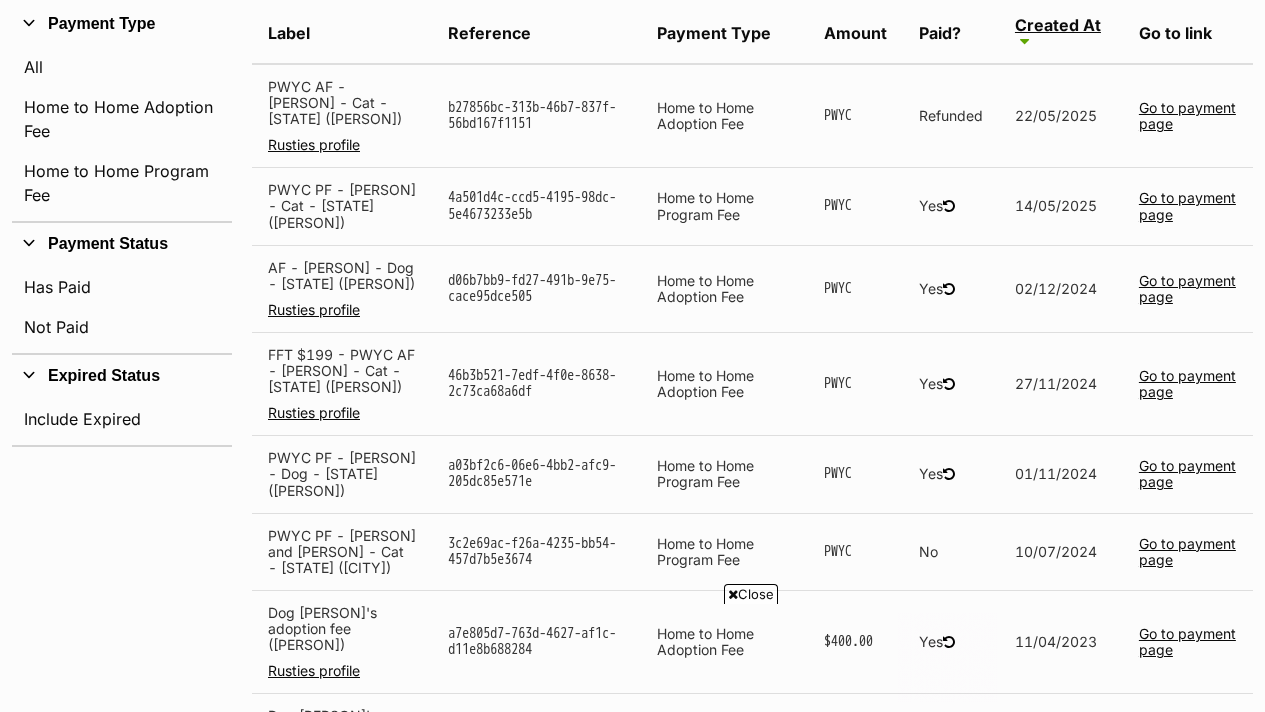 scroll, scrollTop: 0, scrollLeft: 0, axis: both 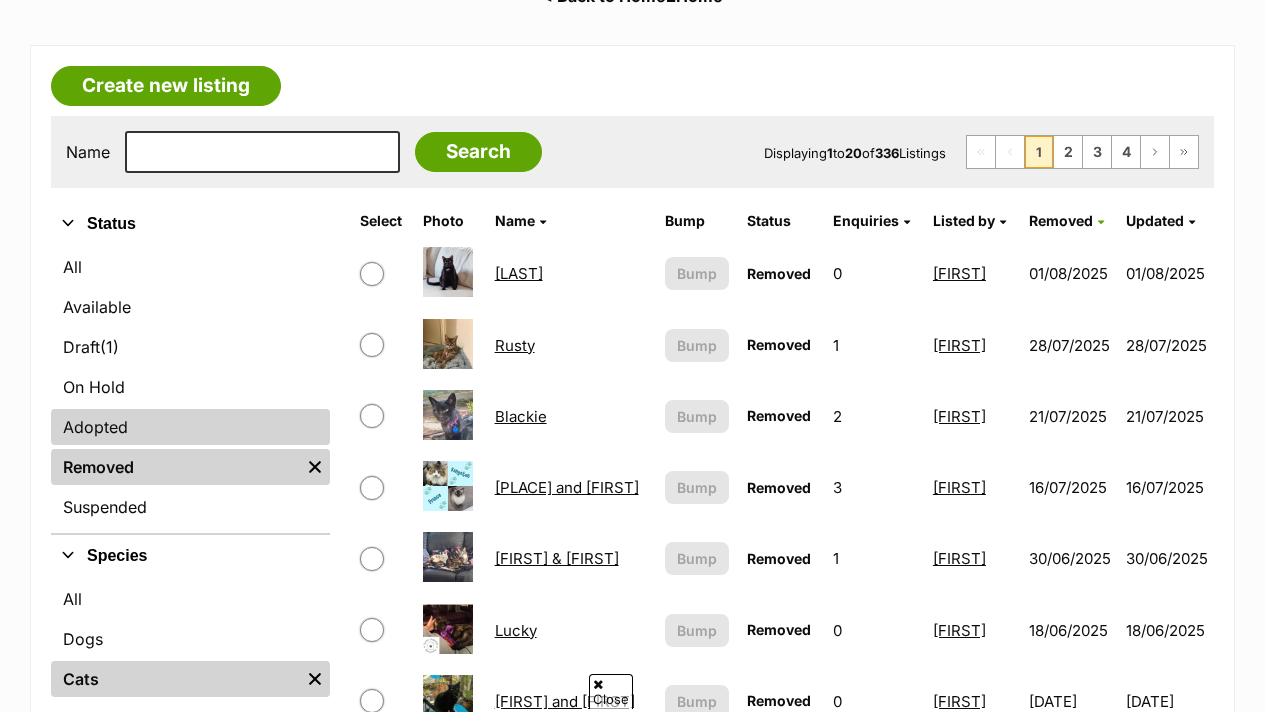 click on "Adopted" at bounding box center (190, 427) 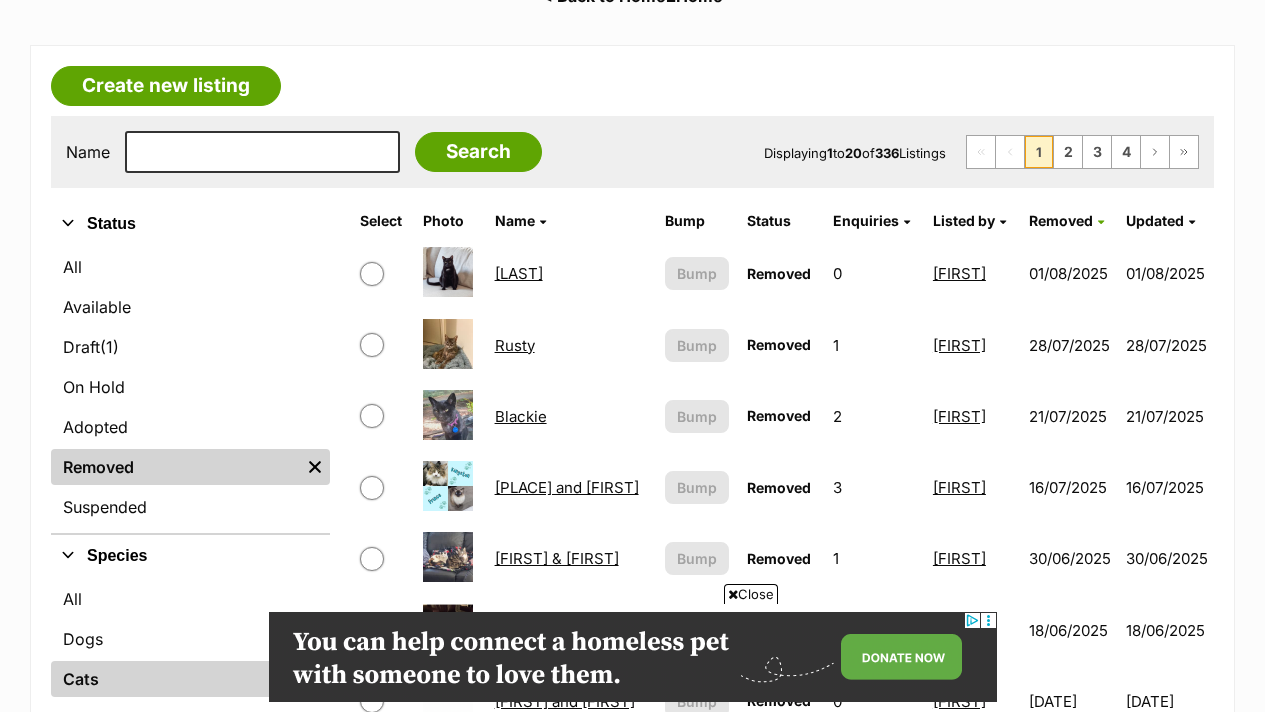 scroll, scrollTop: 0, scrollLeft: 0, axis: both 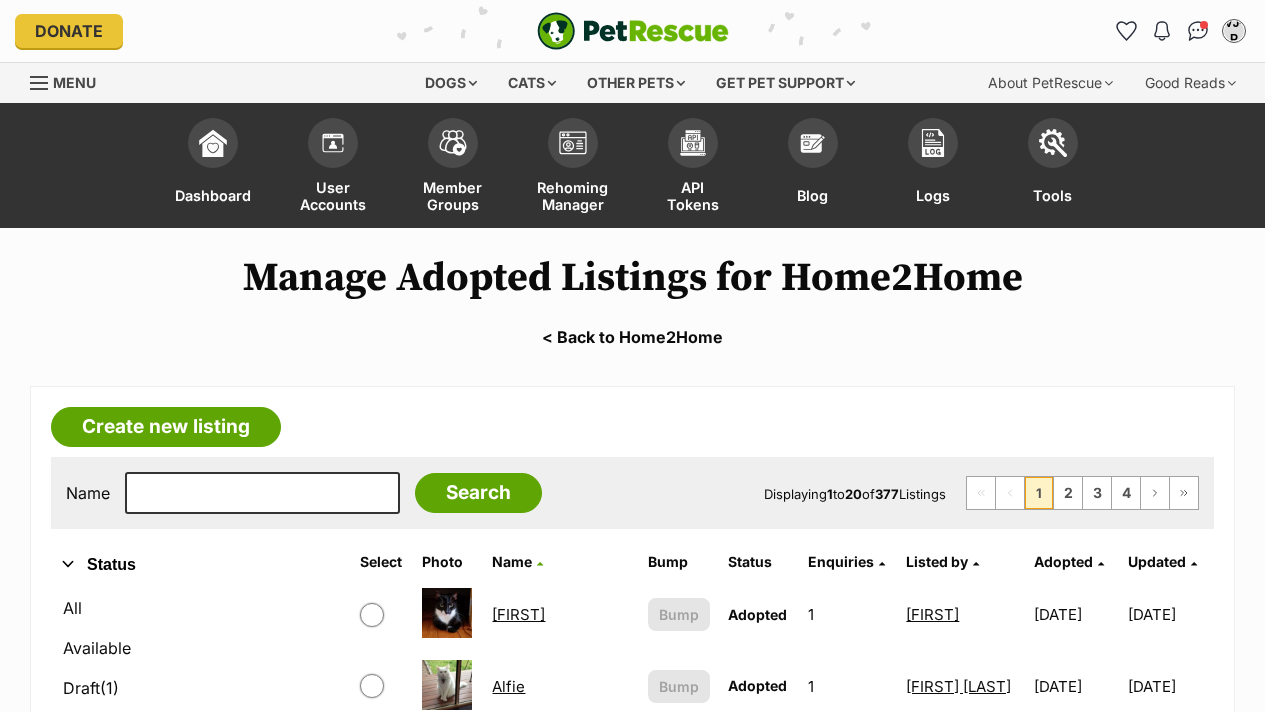 click on "Adopted" at bounding box center (1063, 561) 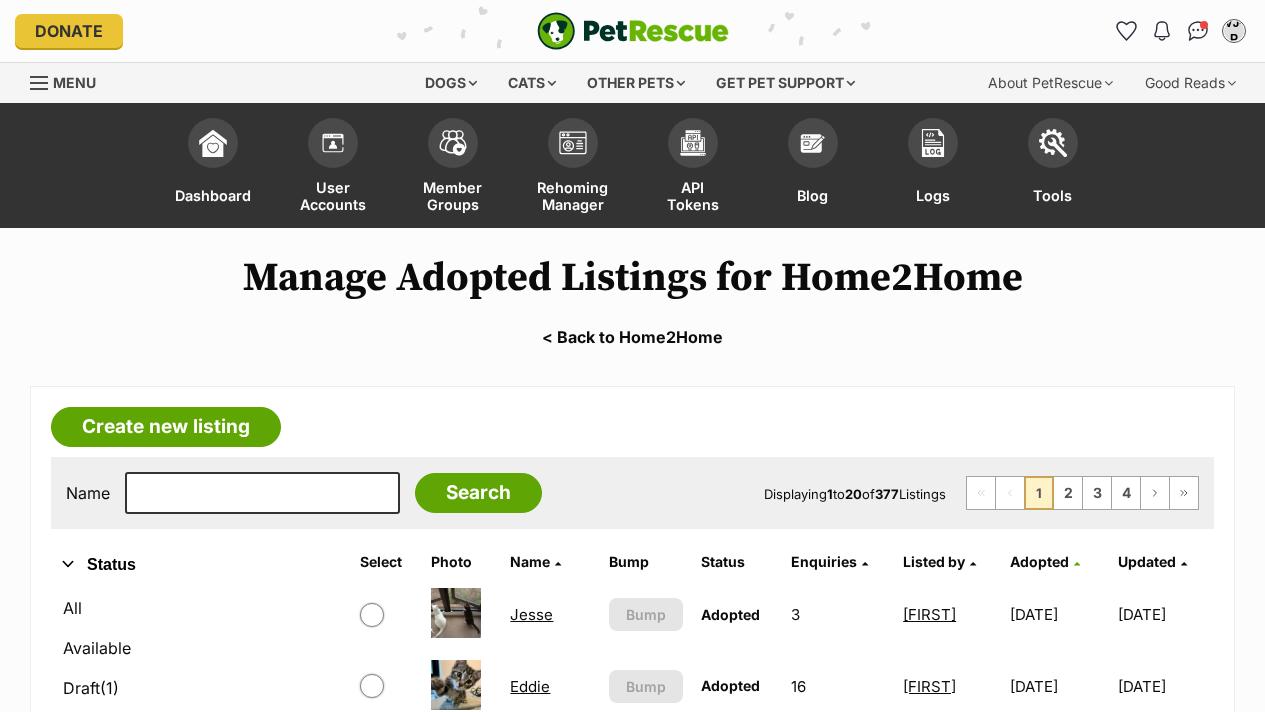 scroll, scrollTop: 0, scrollLeft: 0, axis: both 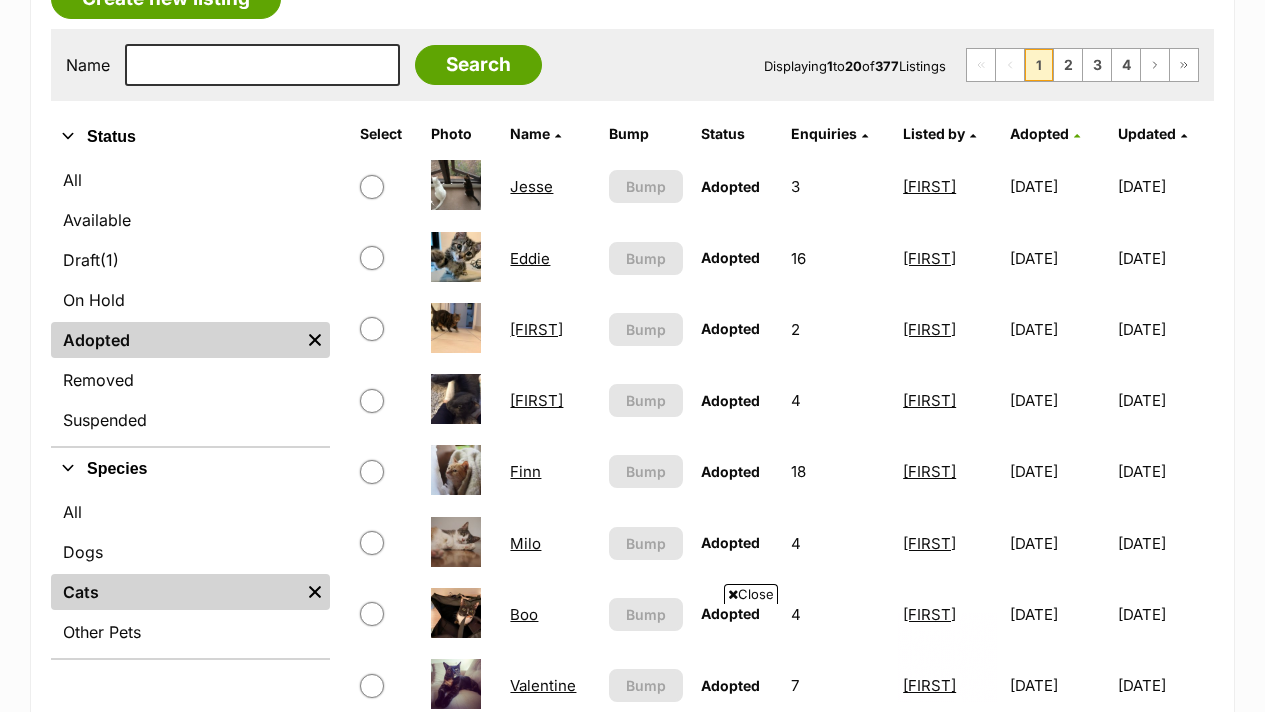 click on "Adopted" at bounding box center (1039, 133) 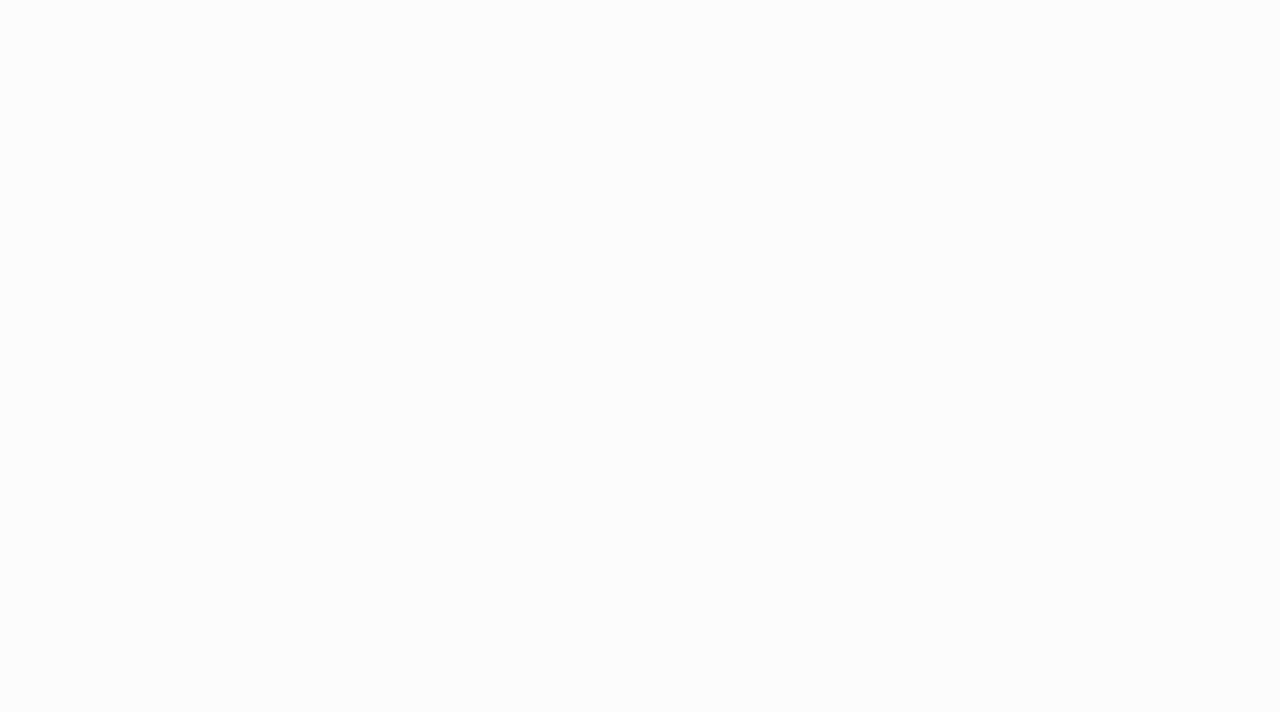 scroll, scrollTop: 0, scrollLeft: 0, axis: both 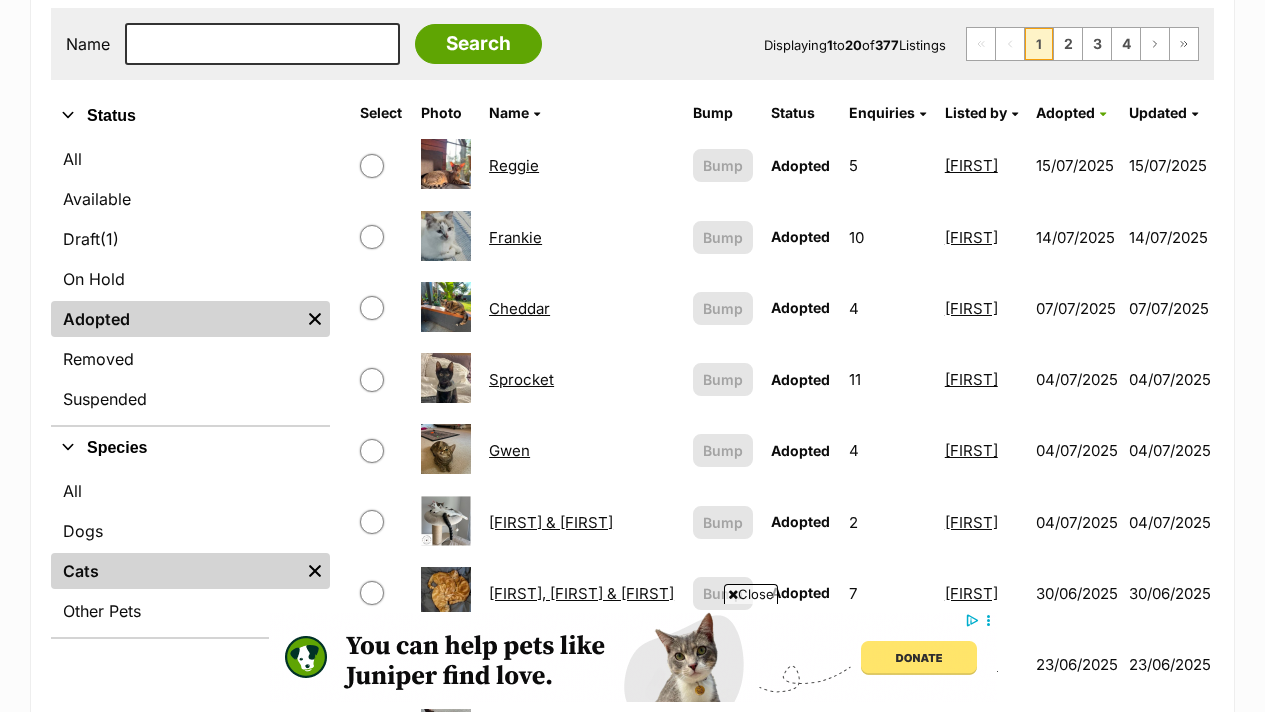 click on "Frankie" at bounding box center [515, 237] 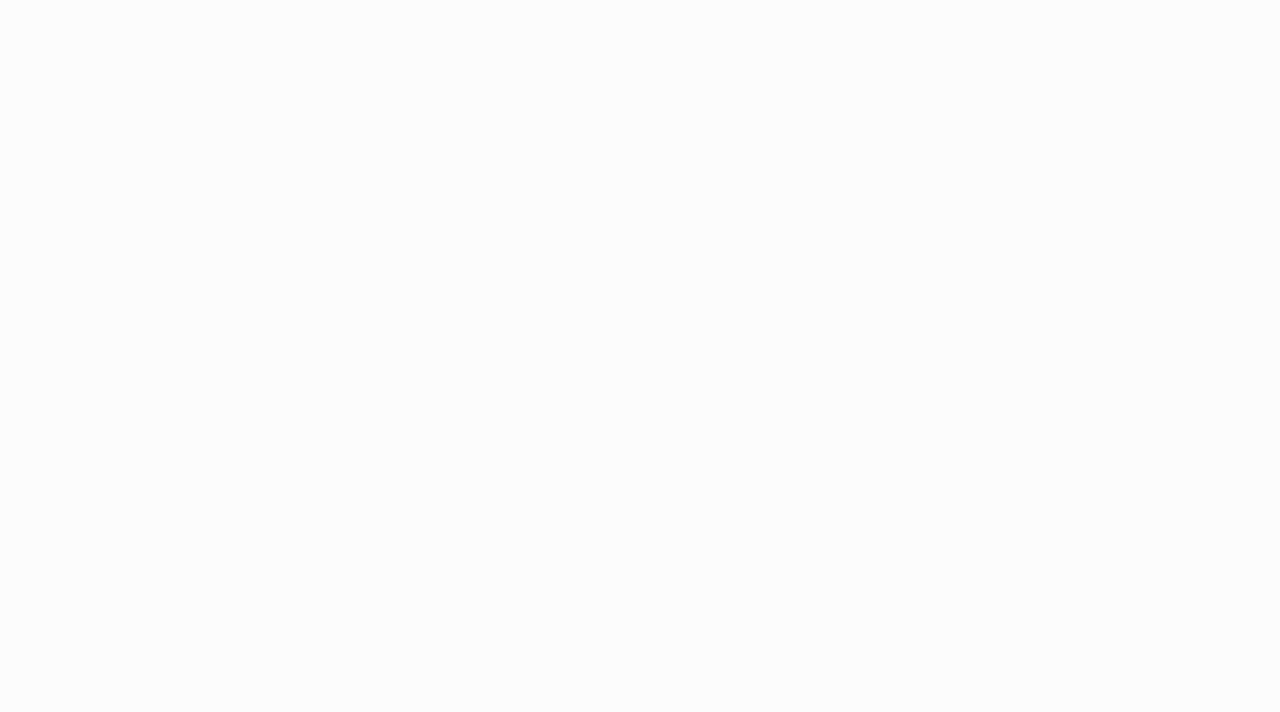 scroll, scrollTop: 0, scrollLeft: 0, axis: both 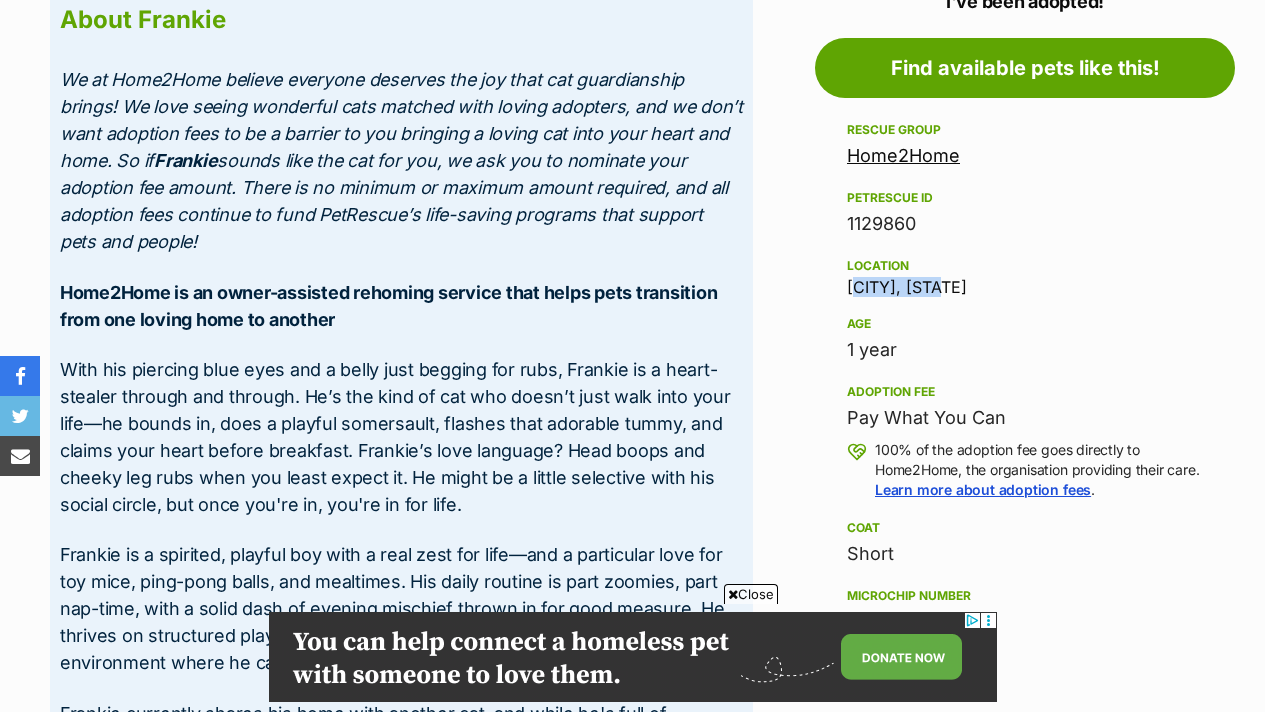 drag, startPoint x: 952, startPoint y: 294, endPoint x: 851, endPoint y: 283, distance: 101.597244 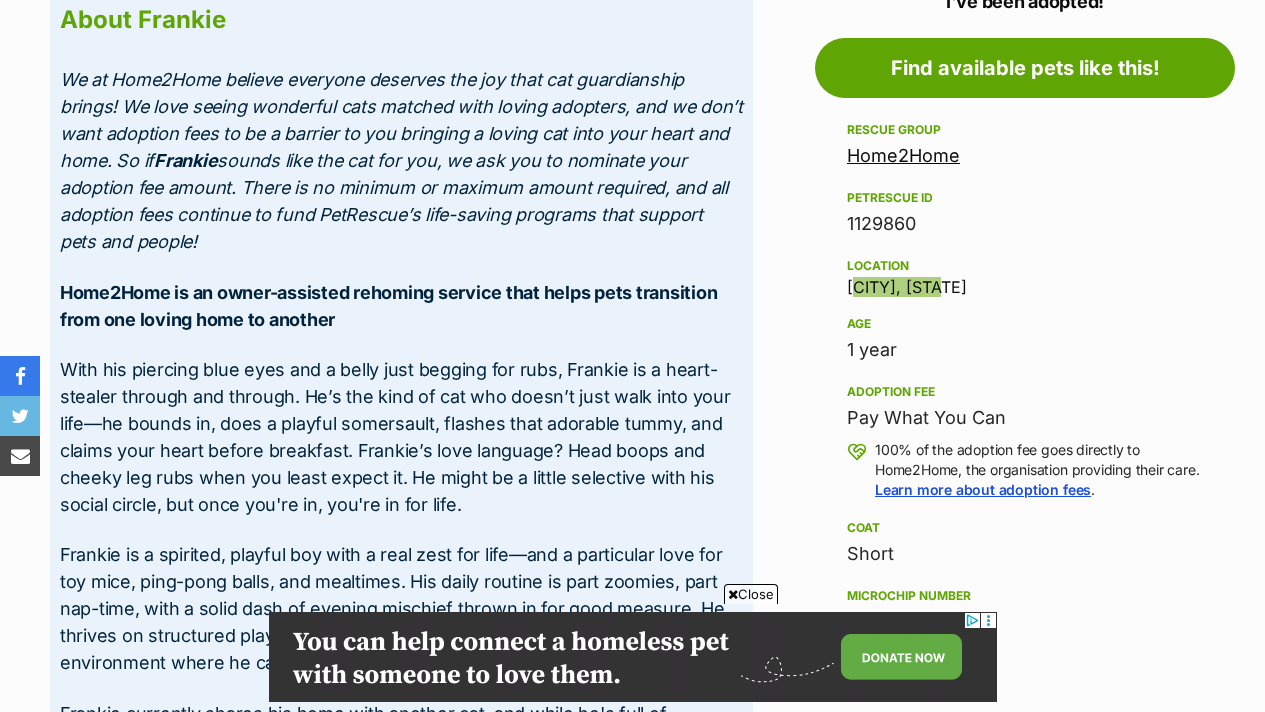 click on "Advertisement
Adoption information
I've been adopted!
This pet is no longer available
On Hold
Enquire about Frankie
Find available pets like this!
Rescue group
Home2Home
PetRescue ID
1129860
Location
Cobram, VIC
Age
1 year
Adoption fee
Pay What You Can
100% of the adoption fee goes directly to Home2Home, the organisation providing their care.
Learn more about adoption fees .
Coat
Short
Microchip number
953010007731103
Source number
EE278304
Last updated
14 Jul, 2025
Pre-adoption checks
Desexed
Vaccinated
Interstate adoption (VIC only)
Wormed
Admin details
Contact
Jeanette
Email
jfh.data@gmail.com
About Frankie
Frankie
Medical notes
No known pre-existing conditions." at bounding box center [632, 1371] 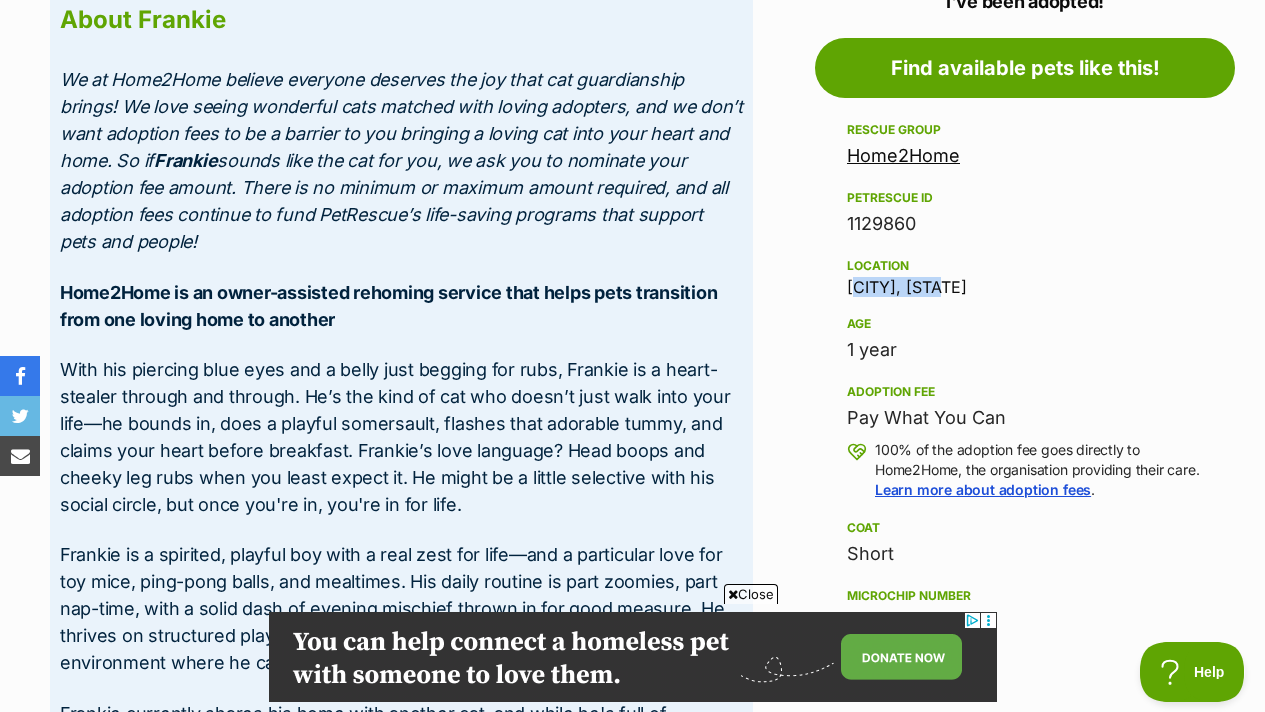 scroll, scrollTop: 0, scrollLeft: 0, axis: both 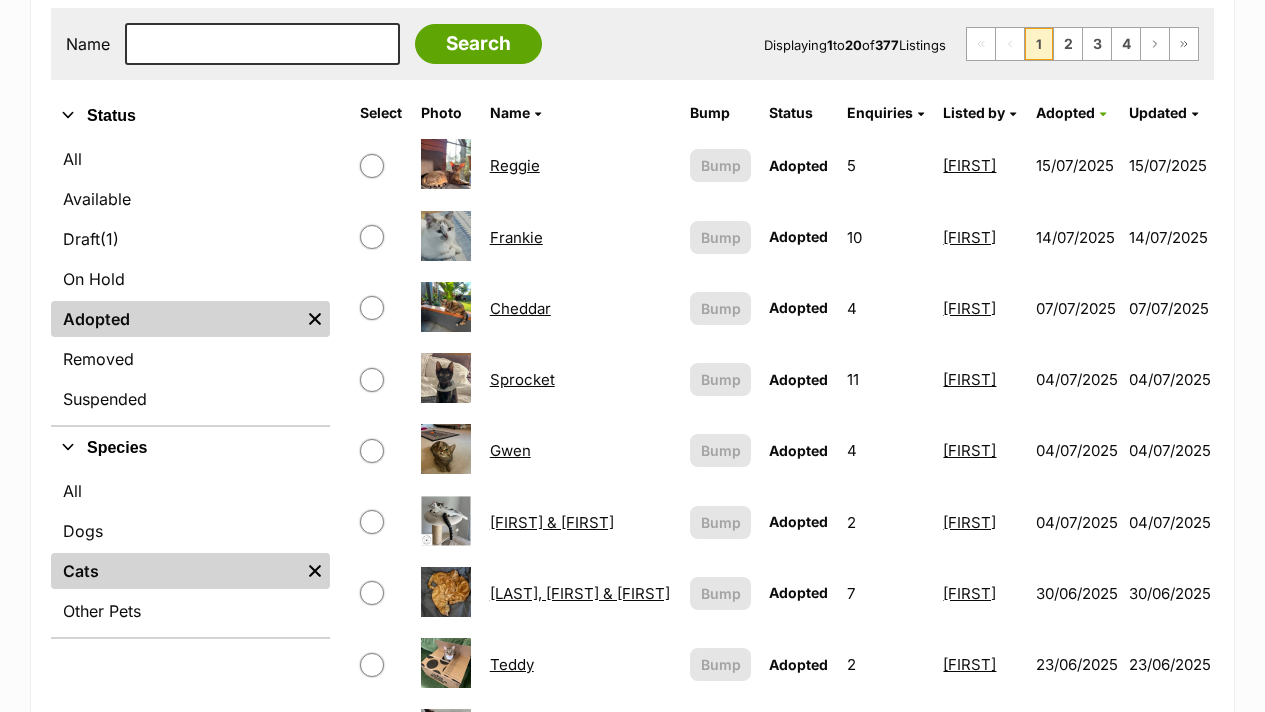 click on "[FIRST] & [FIRST]" at bounding box center (552, 522) 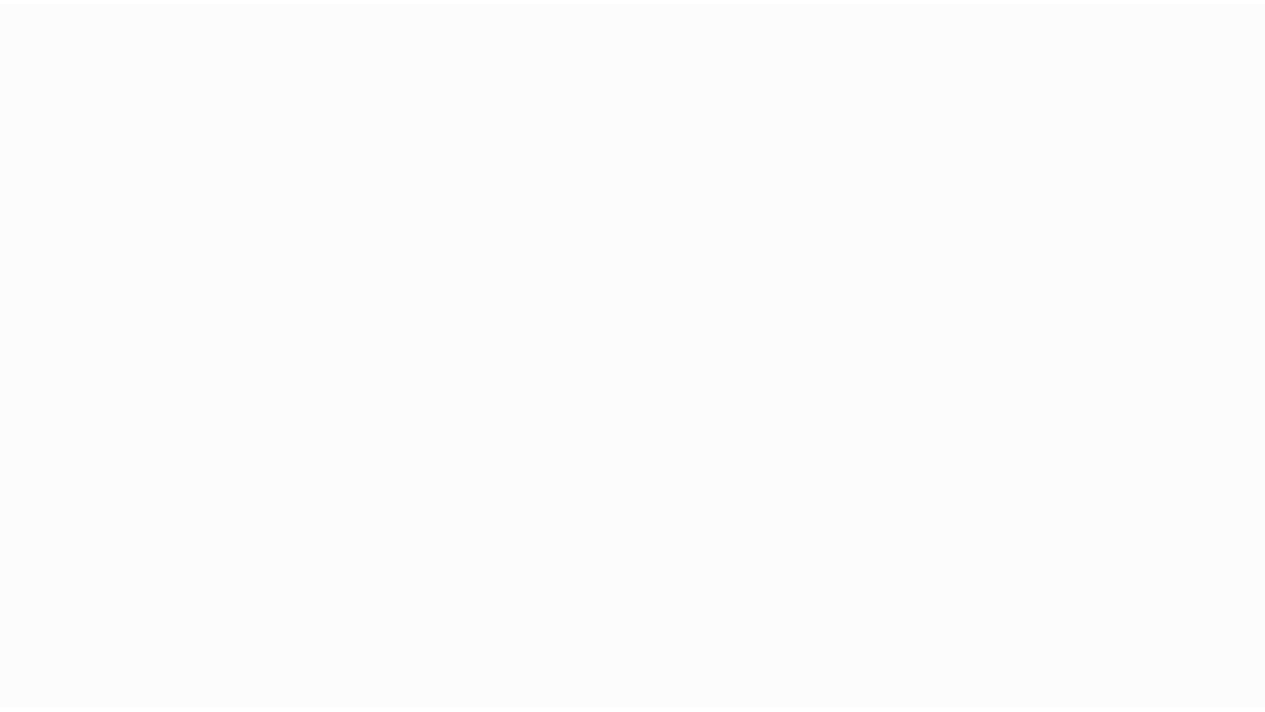 scroll, scrollTop: 0, scrollLeft: 0, axis: both 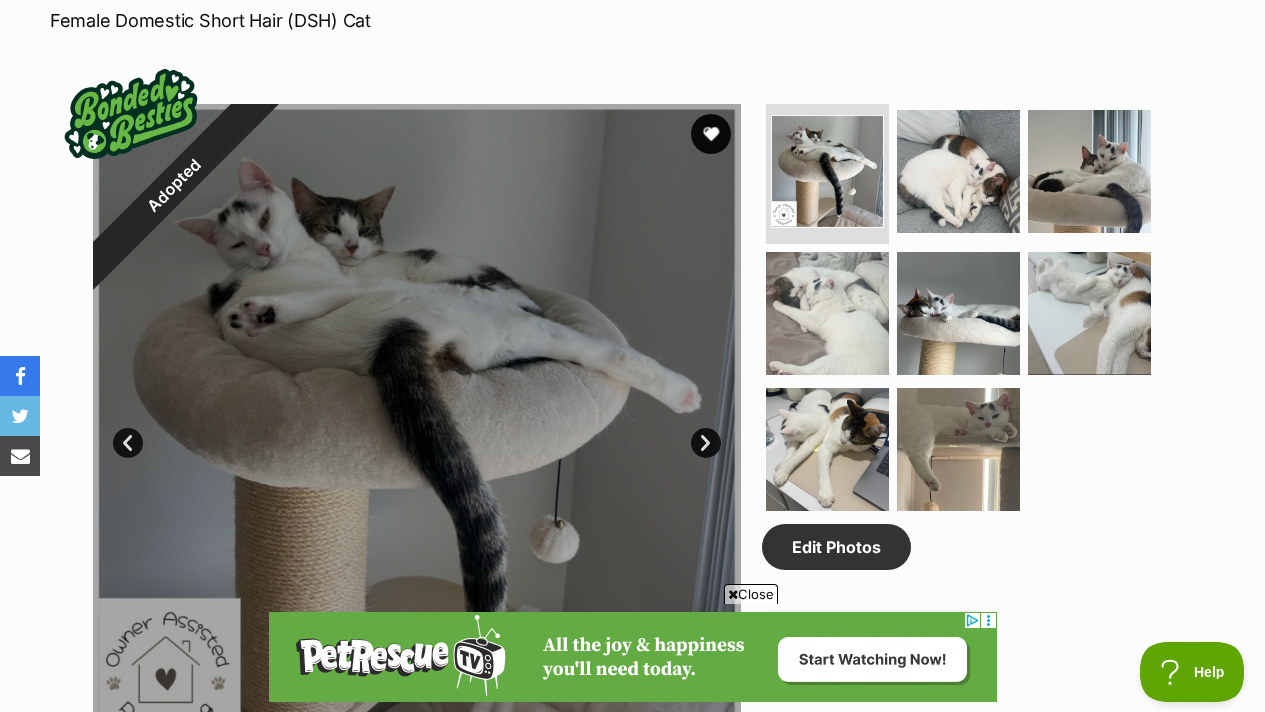 drag, startPoint x: 1276, startPoint y: 222, endPoint x: 1268, endPoint y: 163, distance: 59.5399 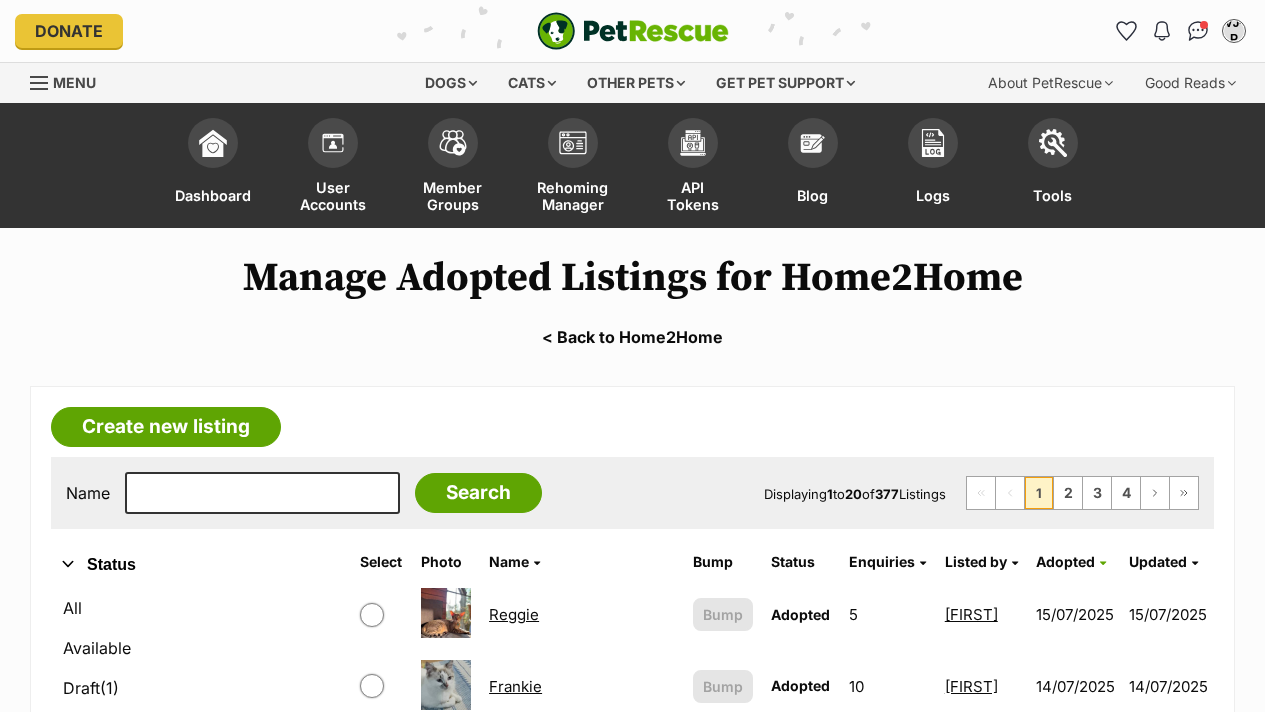 scroll, scrollTop: 449, scrollLeft: 0, axis: vertical 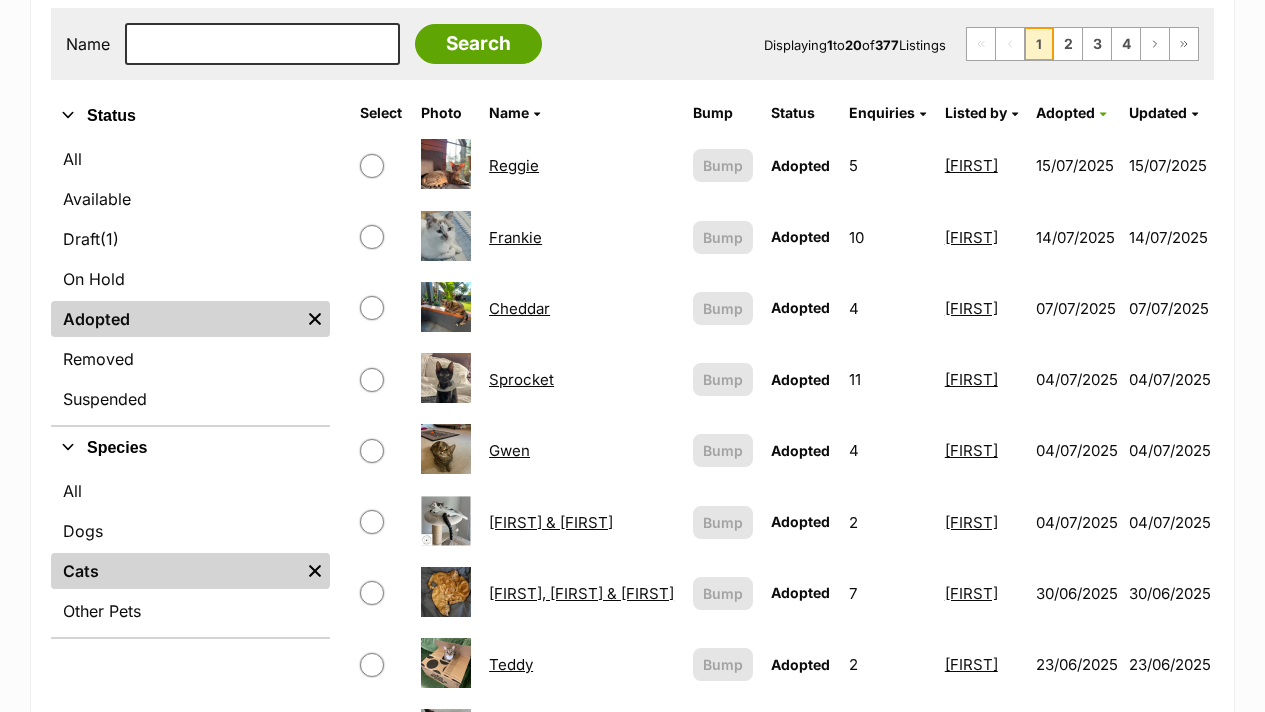 click on "Gwen" at bounding box center [509, 450] 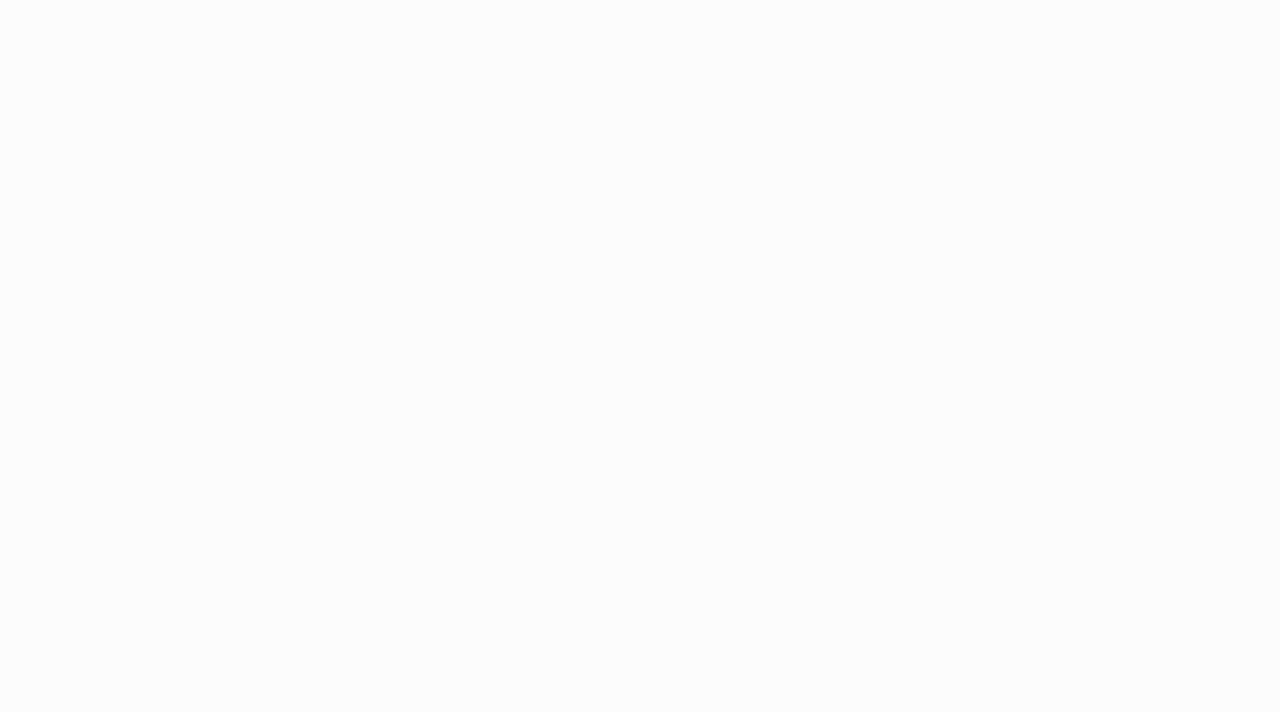 scroll, scrollTop: 0, scrollLeft: 0, axis: both 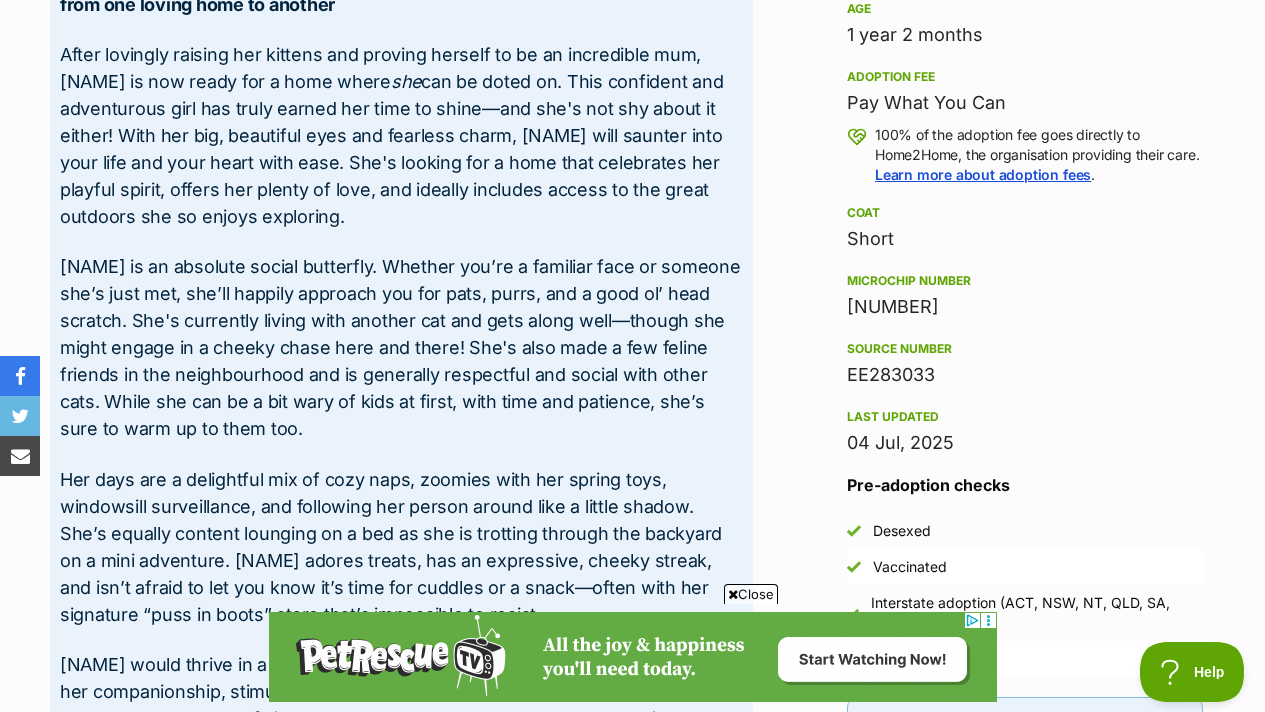 drag, startPoint x: 954, startPoint y: 410, endPoint x: 850, endPoint y: 397, distance: 104.80935 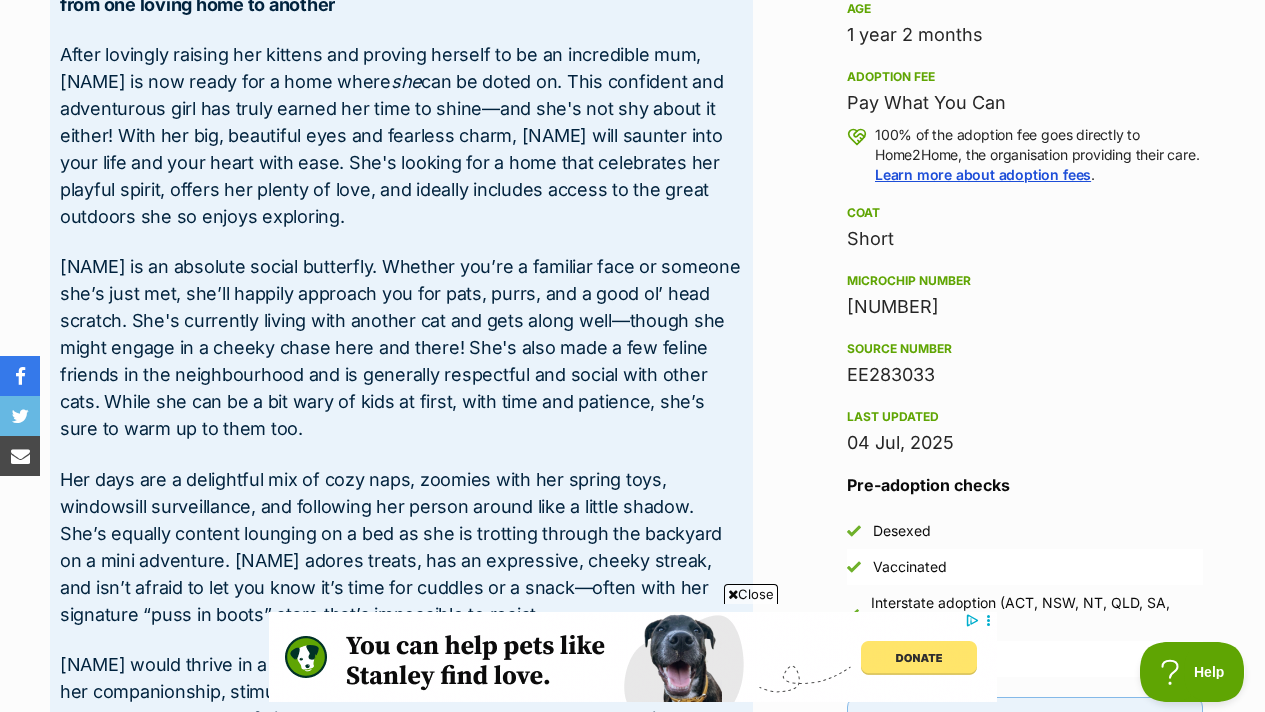 scroll, scrollTop: 0, scrollLeft: 0, axis: both 